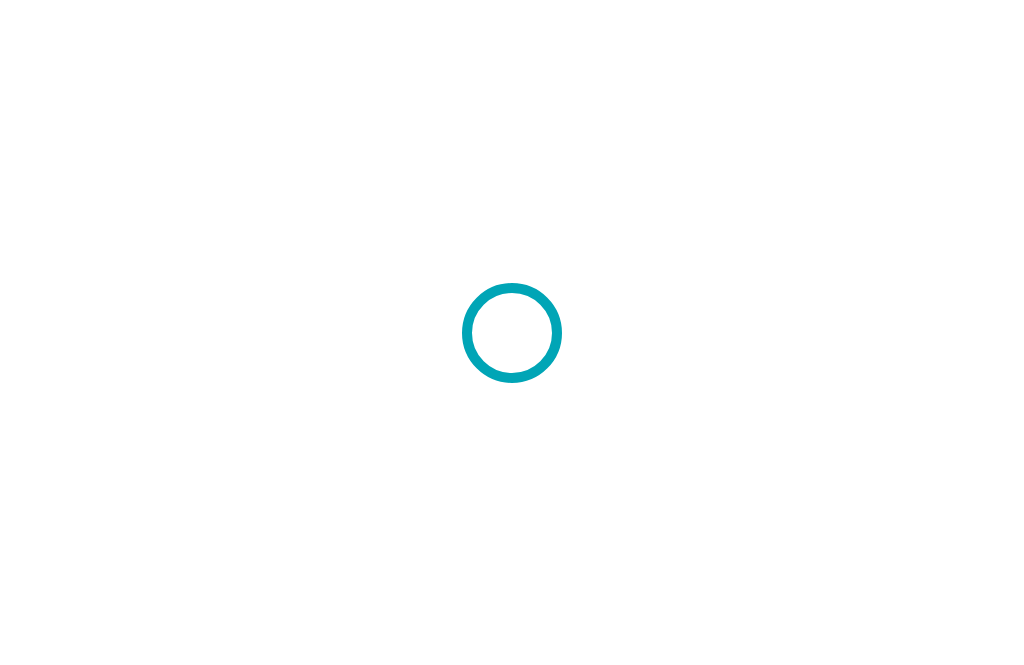 scroll, scrollTop: 0, scrollLeft: 0, axis: both 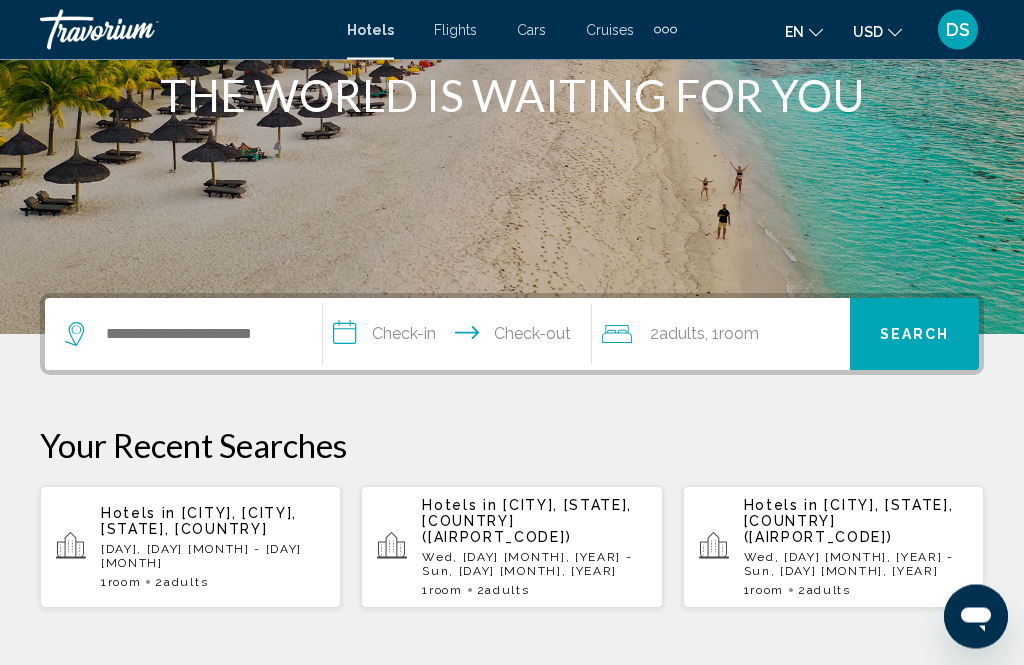 click on "Wed, [DAY] [MONTH], [YEAR] - Sun, [DAY] [MONTH], [YEAR]" at bounding box center [534, 565] 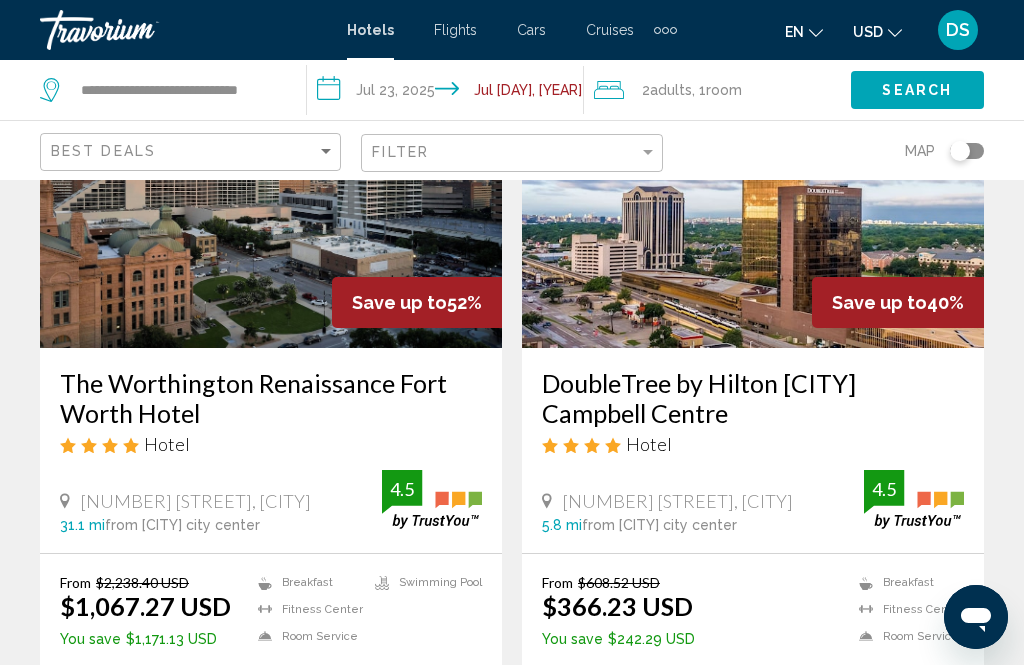 scroll, scrollTop: 208, scrollLeft: 0, axis: vertical 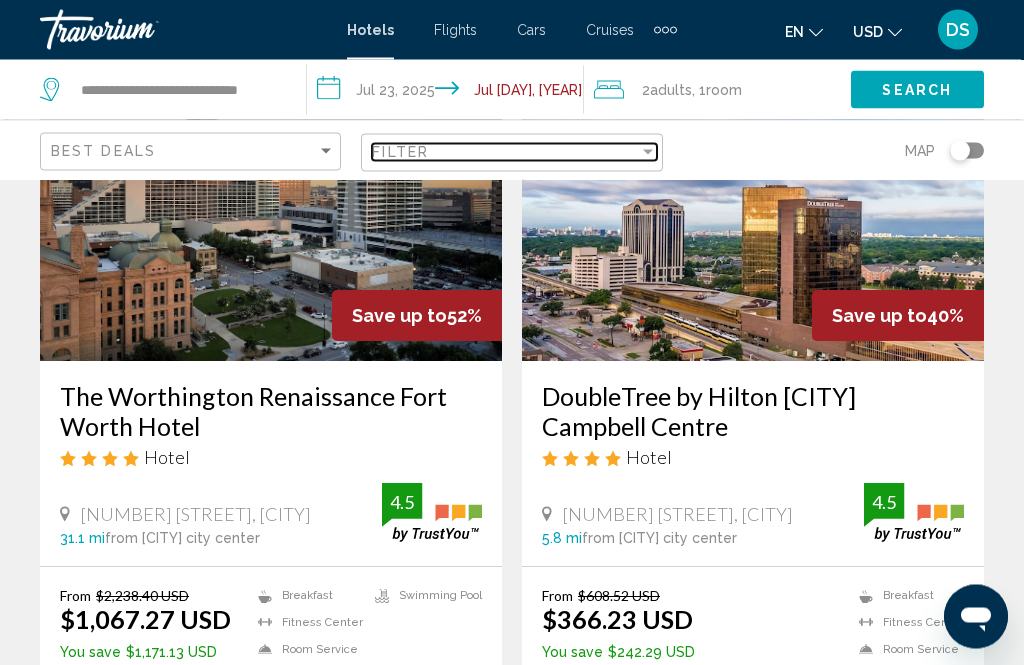 click on "Filter" at bounding box center [505, 152] 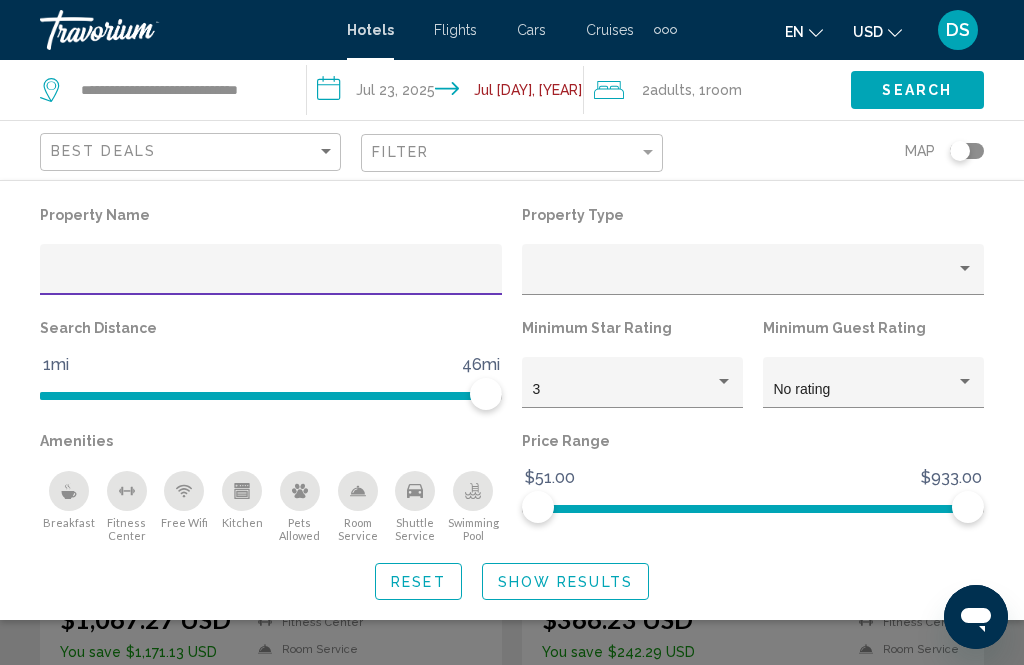 scroll, scrollTop: 208, scrollLeft: 0, axis: vertical 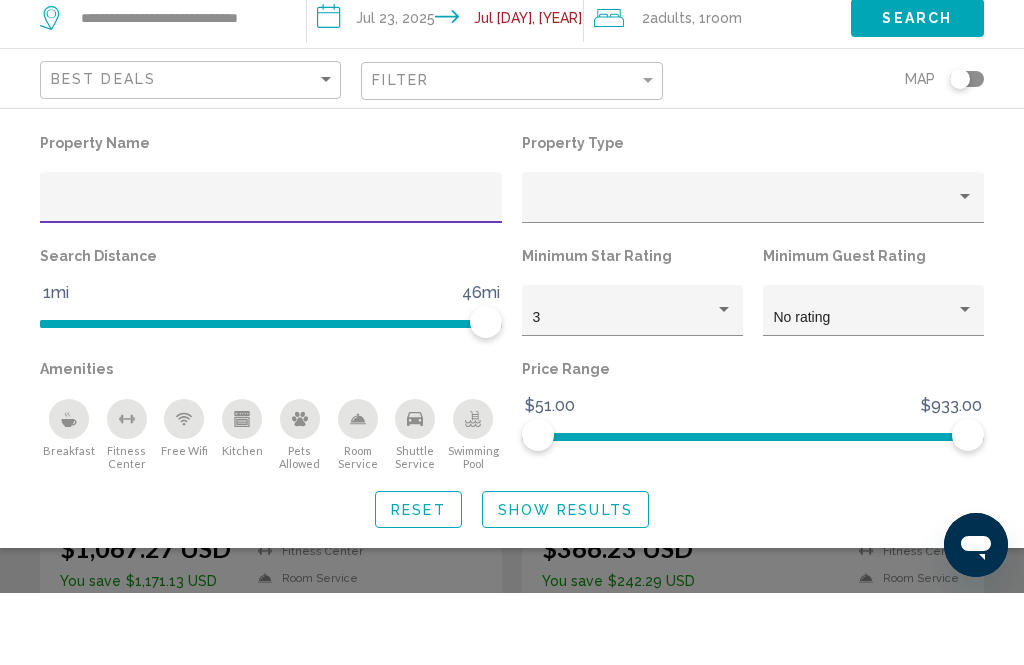 click at bounding box center (965, 269) 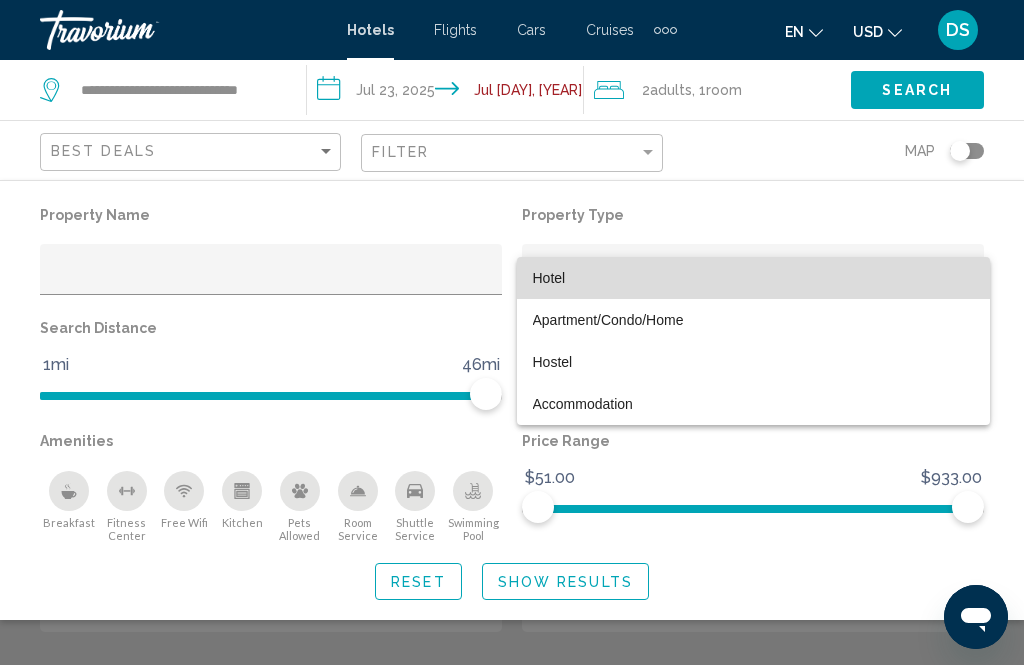 scroll, scrollTop: 314, scrollLeft: 0, axis: vertical 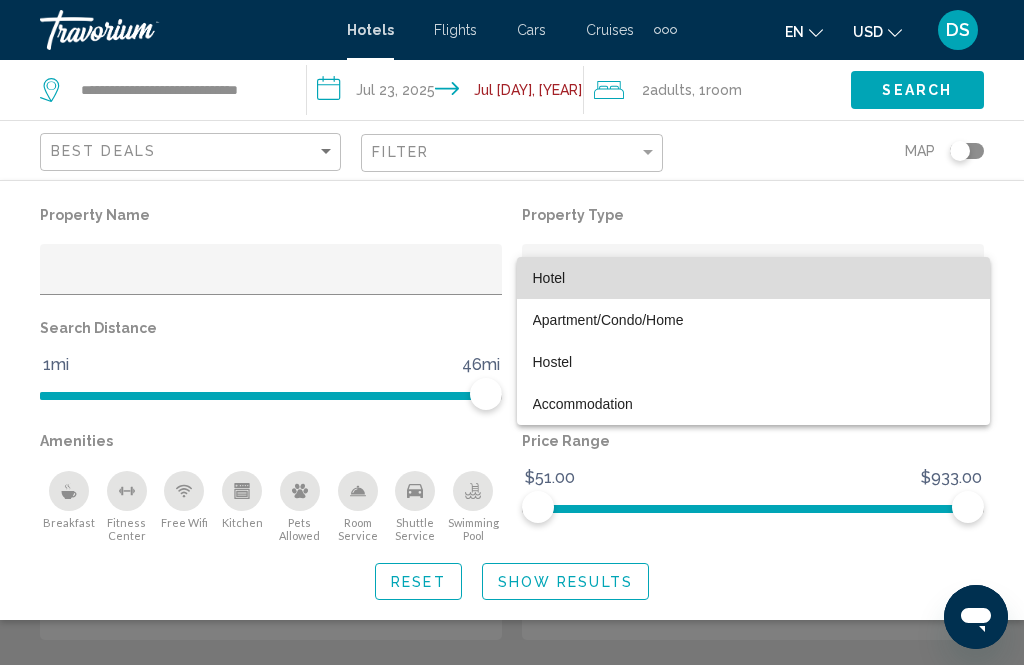 click on "Hotel" at bounding box center [753, 278] 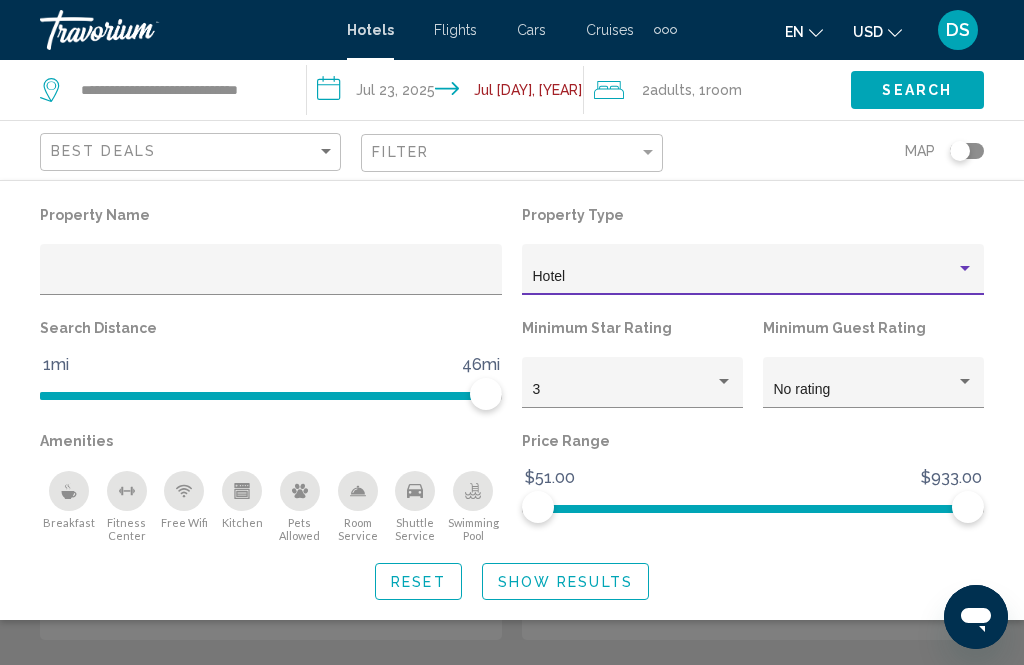 click on "Hotel" at bounding box center [744, 277] 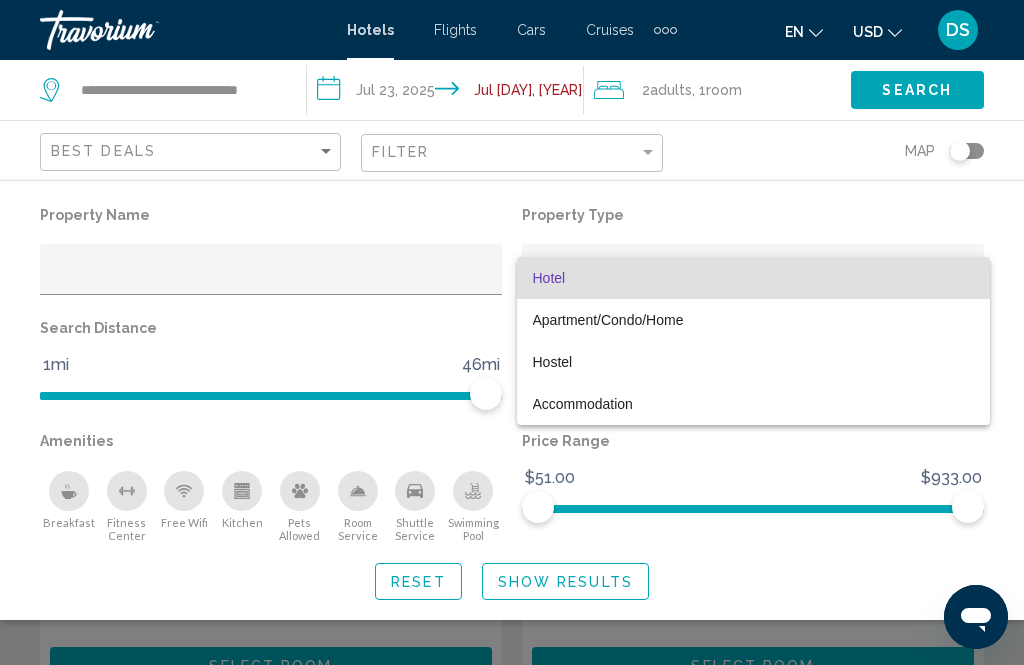 scroll, scrollTop: 248, scrollLeft: 0, axis: vertical 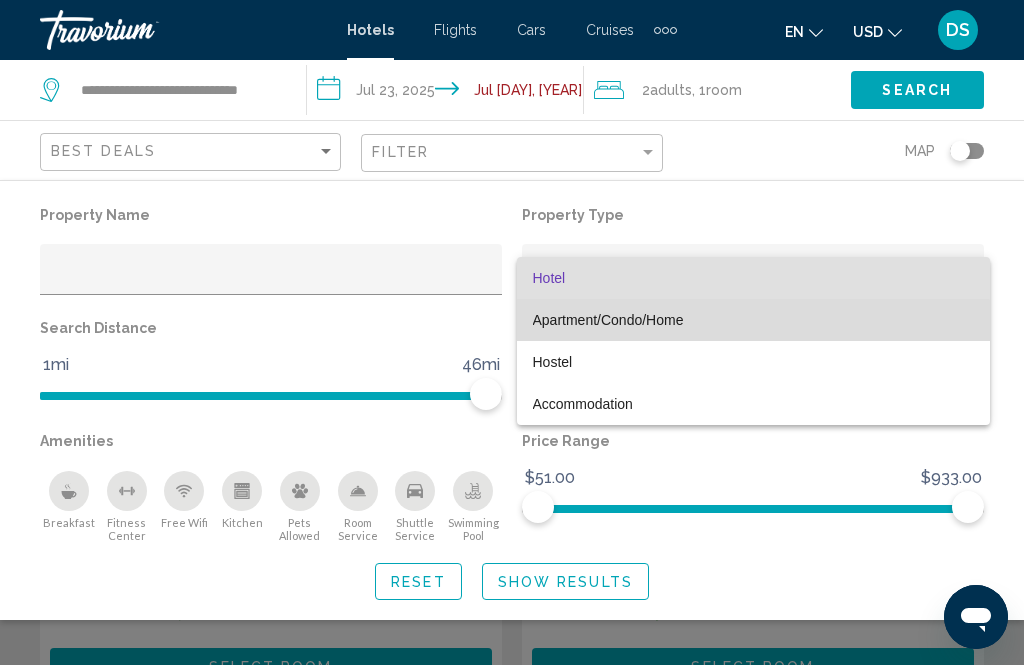 click on "Apartment/Condo/Home" at bounding box center [753, 320] 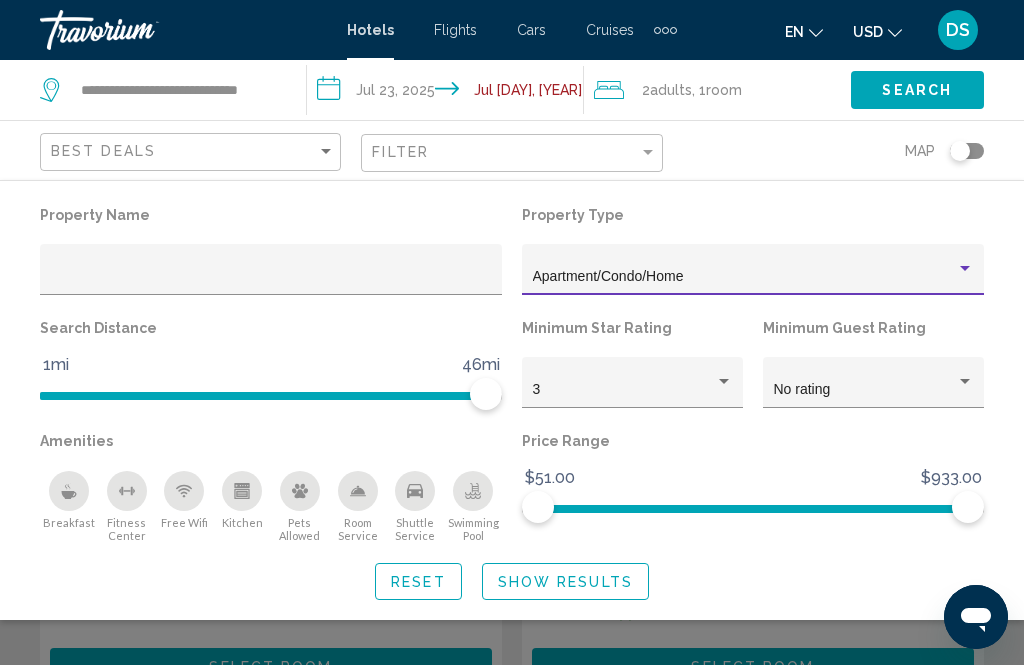 click on "Apartment/Condo/Home" 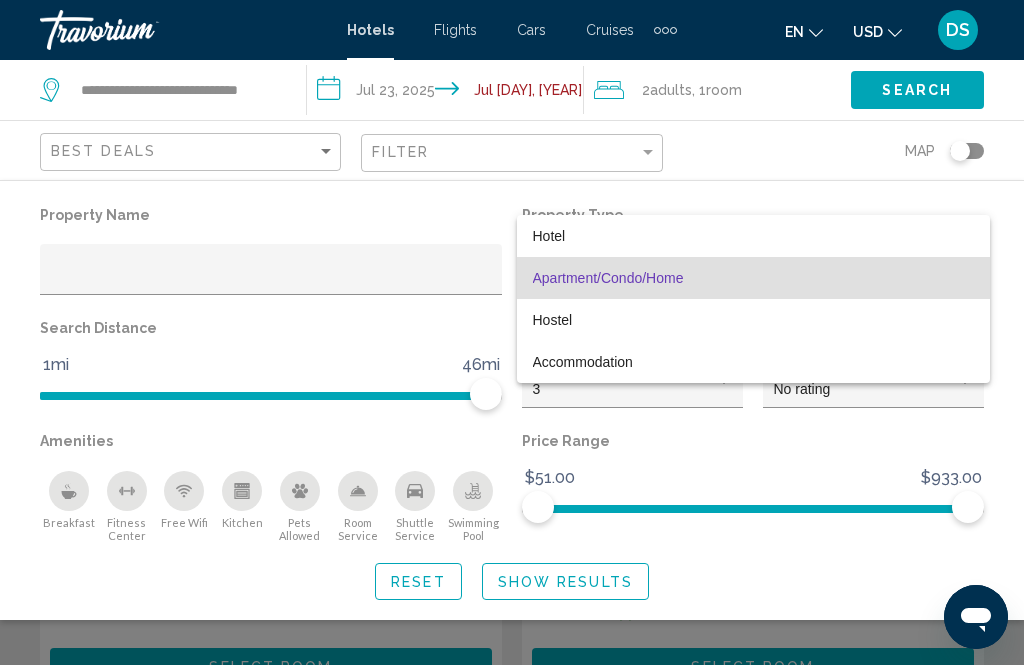 click at bounding box center (512, 332) 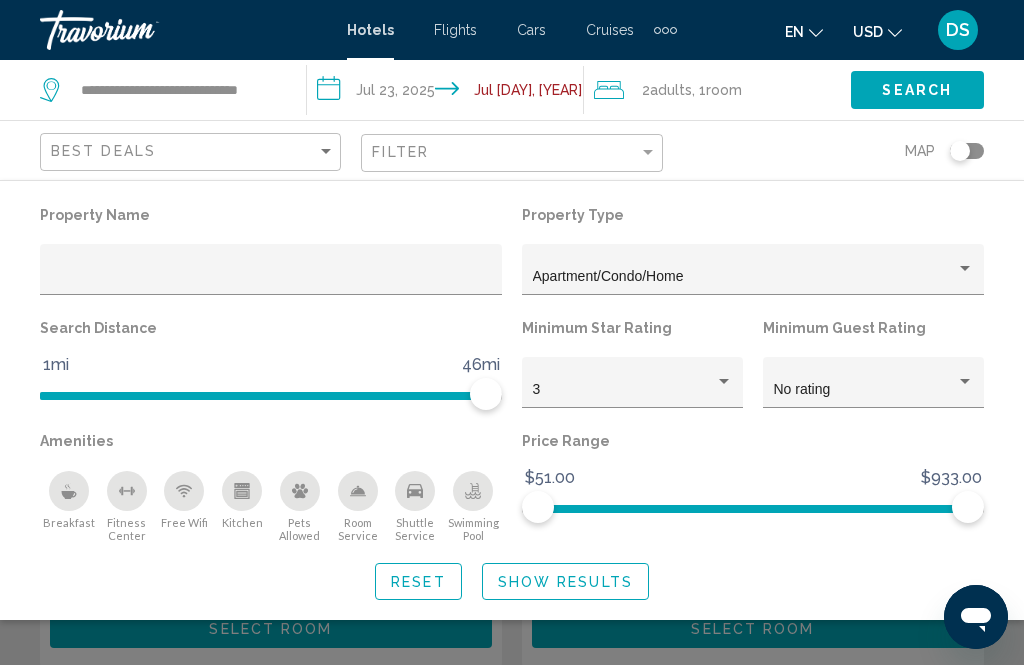 scroll, scrollTop: 299, scrollLeft: 0, axis: vertical 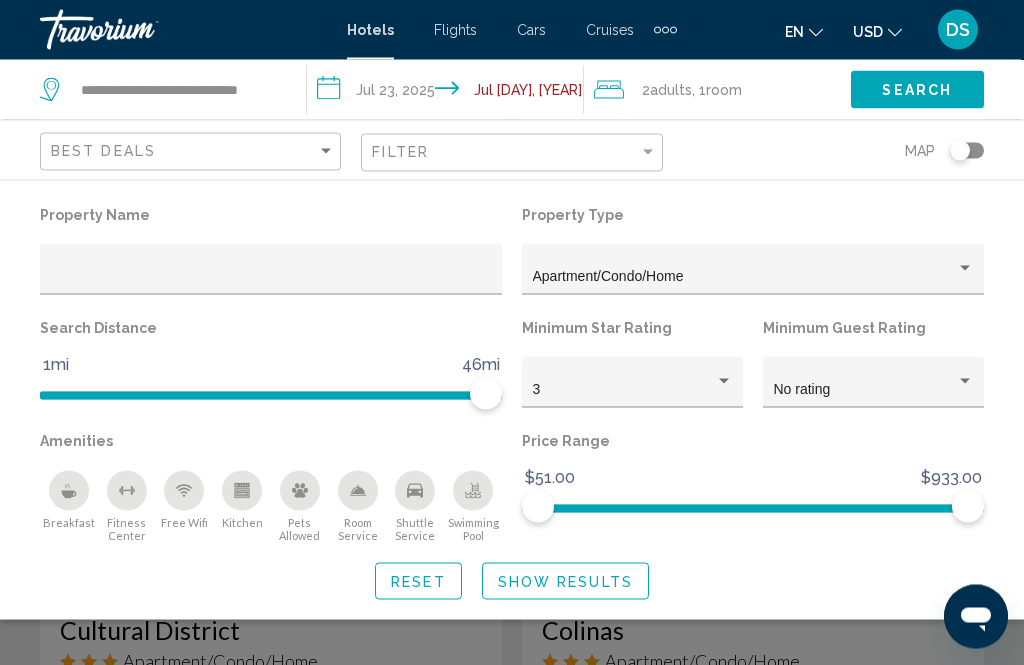 click on "Show Results" 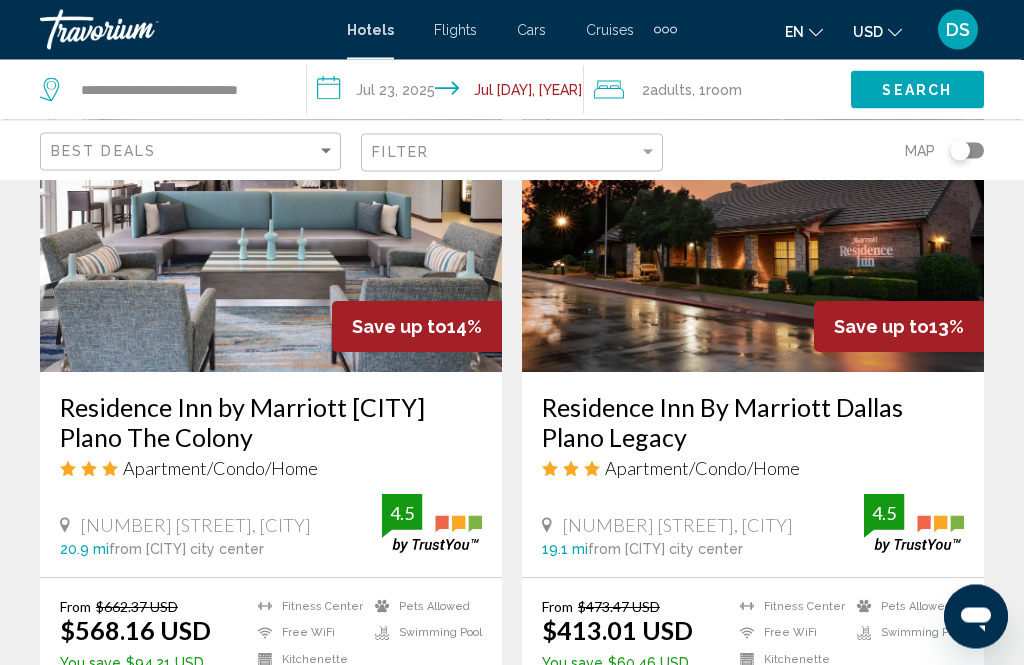 scroll, scrollTop: 1702, scrollLeft: 0, axis: vertical 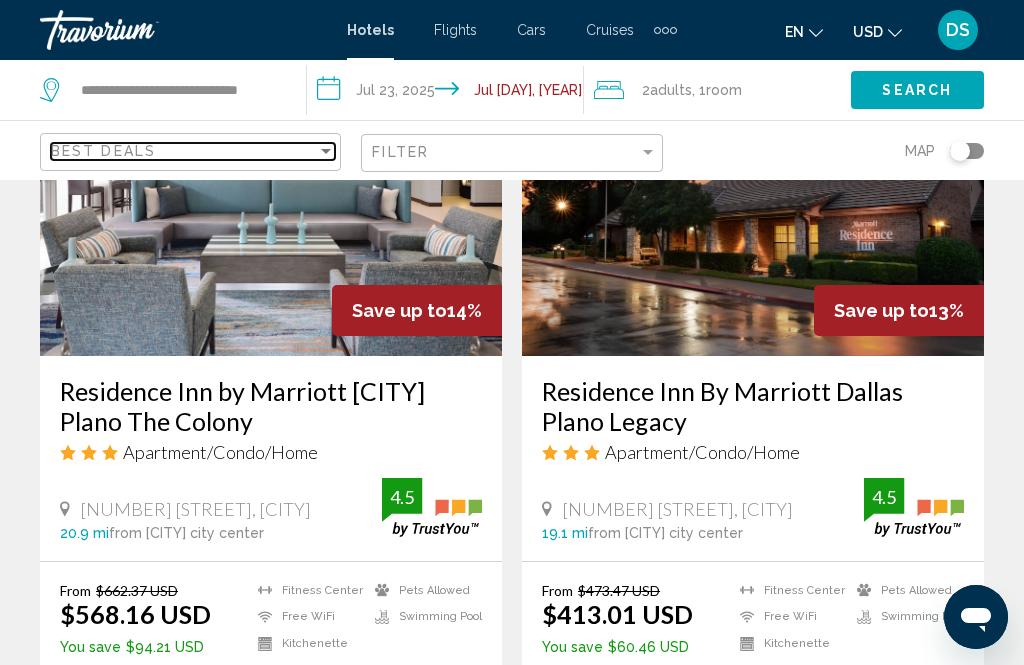 click at bounding box center (326, 151) 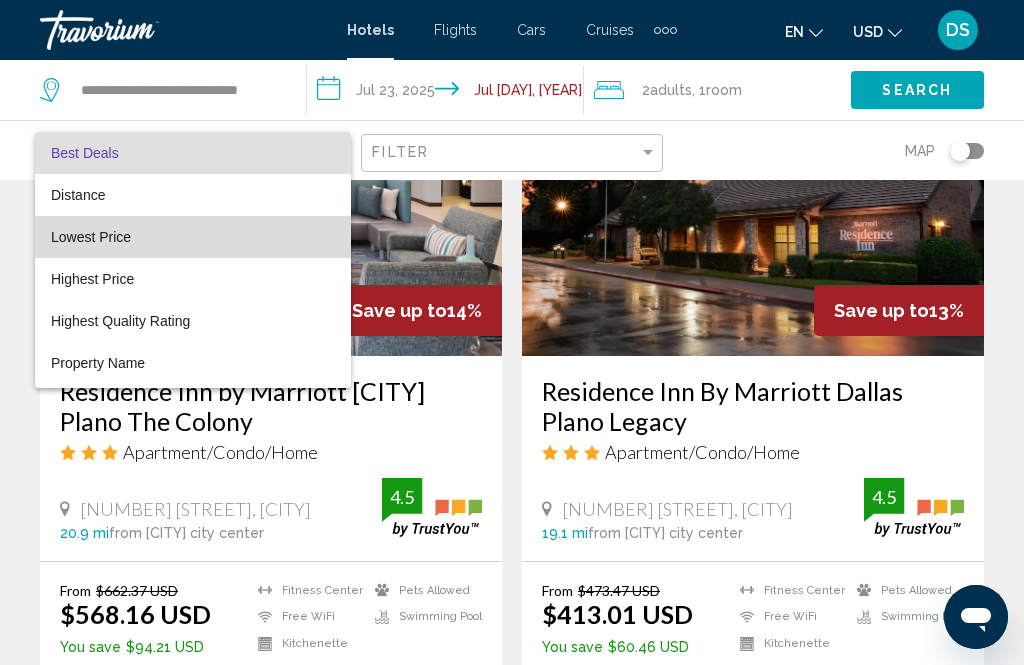 click on "Lowest Price" at bounding box center [193, 237] 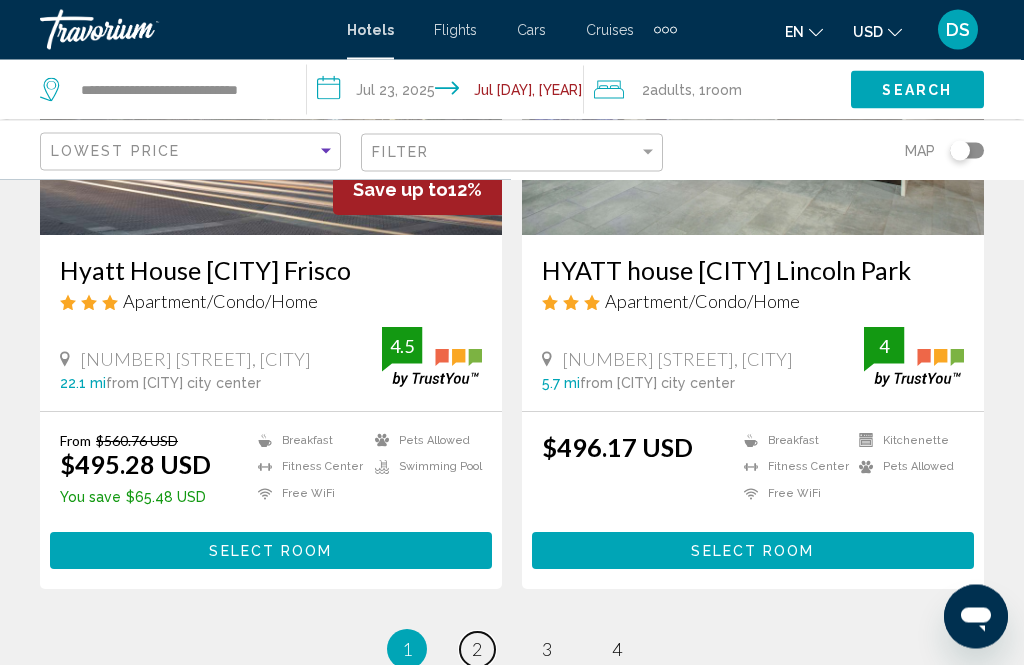 click on "2" at bounding box center (477, 650) 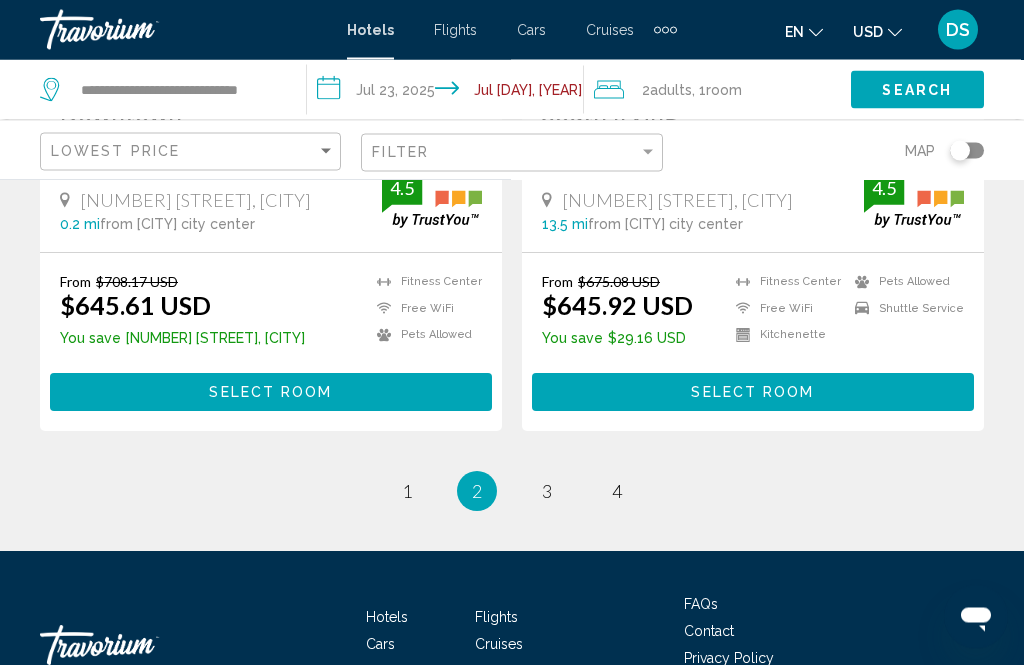 scroll, scrollTop: 4230, scrollLeft: 0, axis: vertical 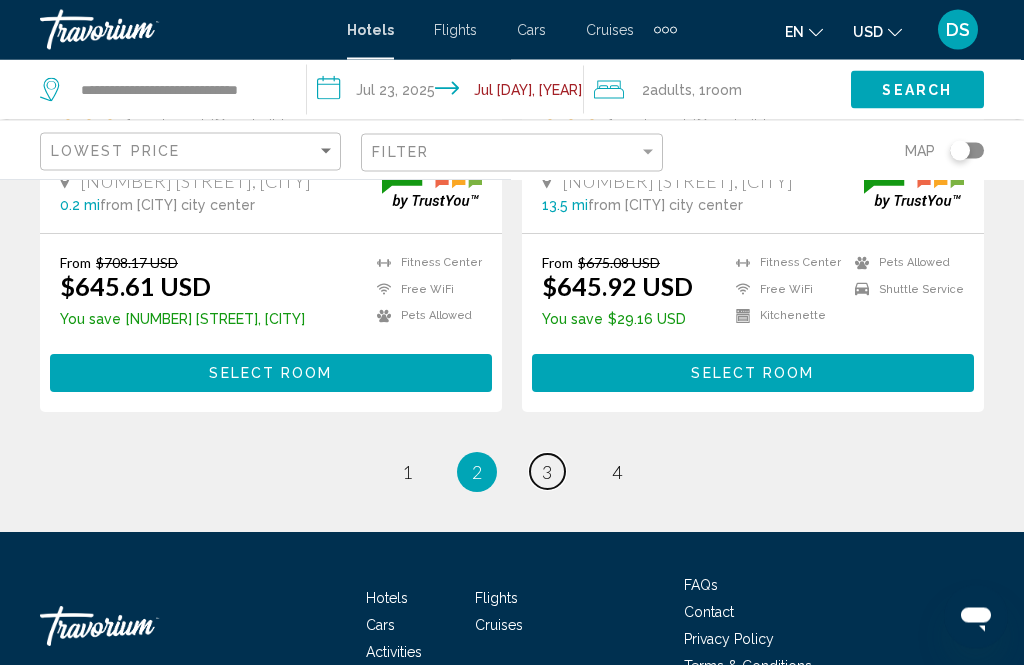 click on "page  3" at bounding box center (547, 472) 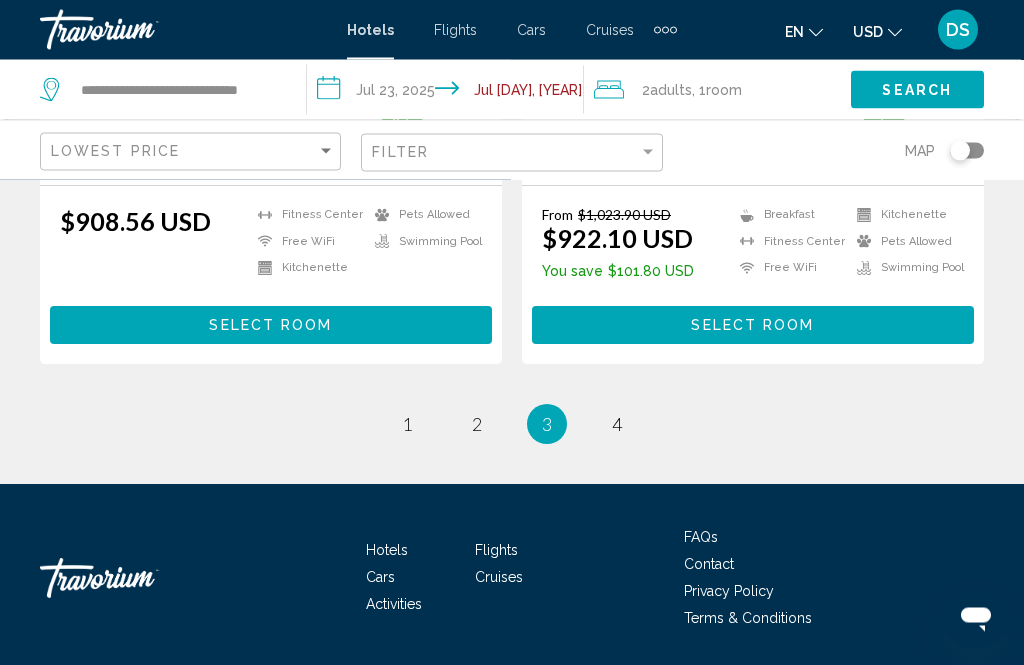 scroll, scrollTop: 4311, scrollLeft: 0, axis: vertical 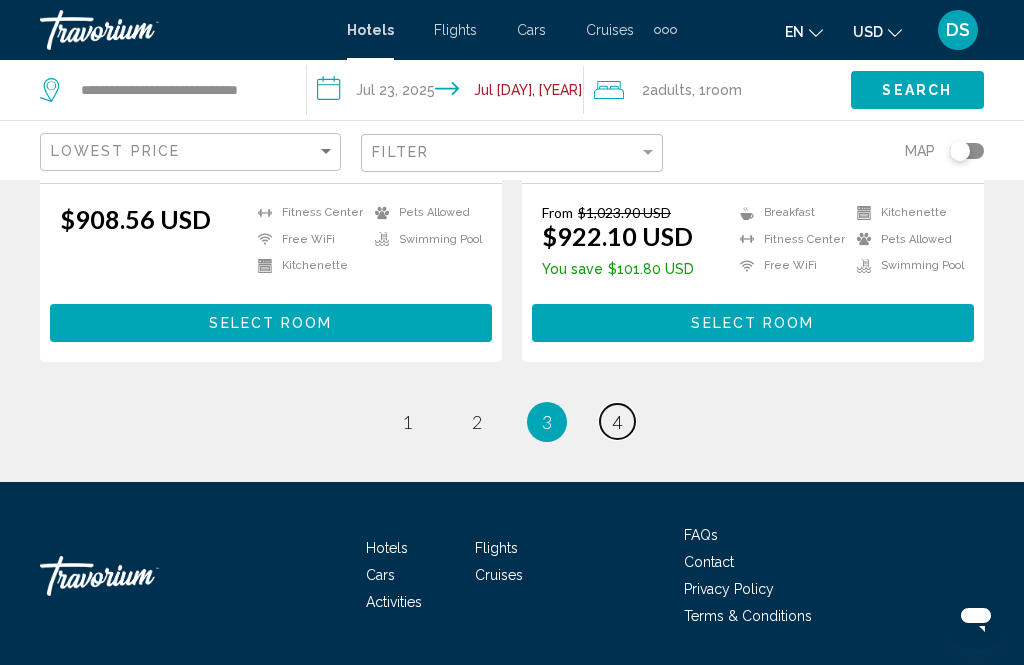 click on "page  4" at bounding box center [617, 421] 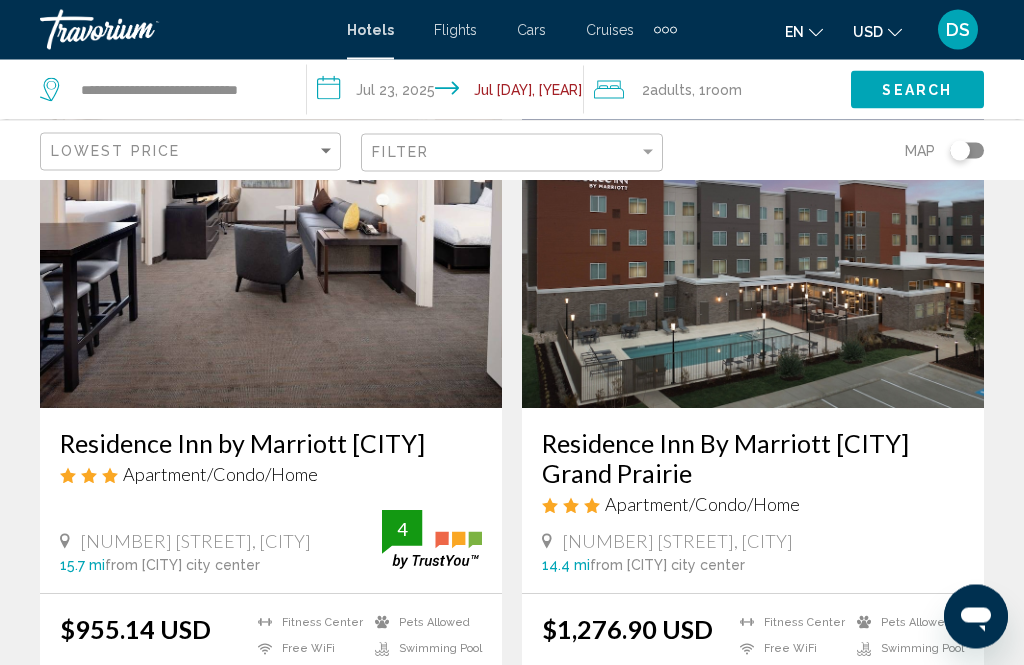 scroll, scrollTop: 108, scrollLeft: 0, axis: vertical 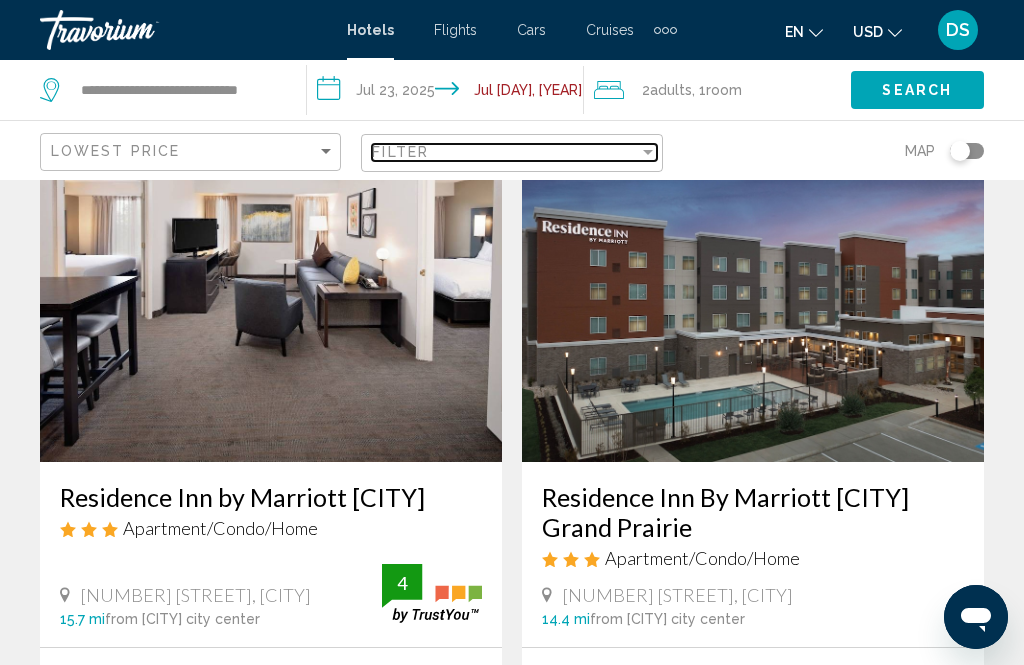 click at bounding box center (648, 152) 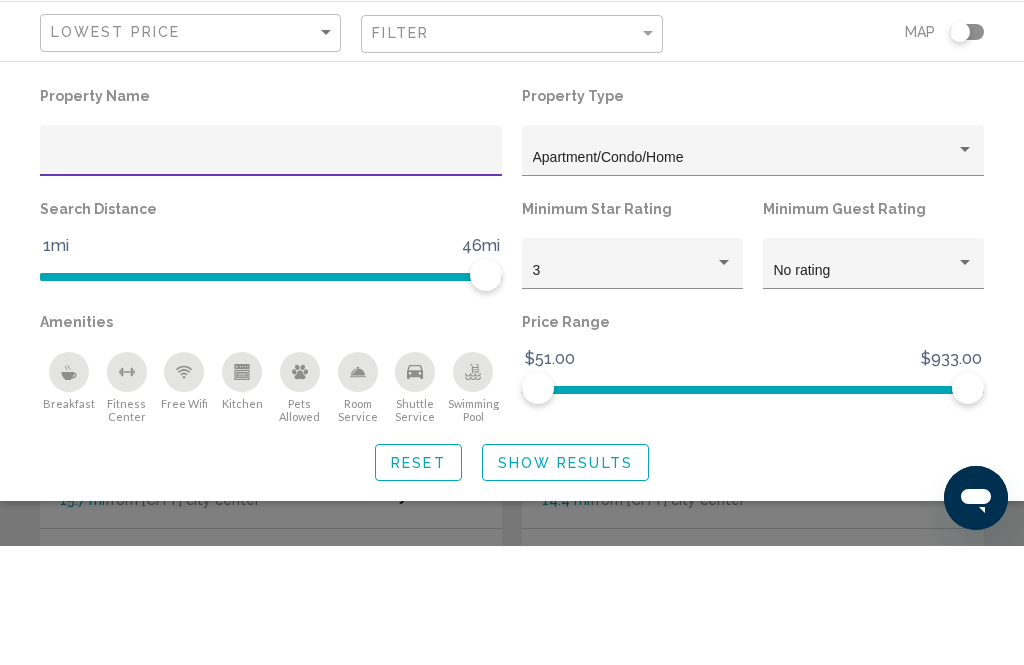 click on "Apartment/Condo/Home" at bounding box center (744, 277) 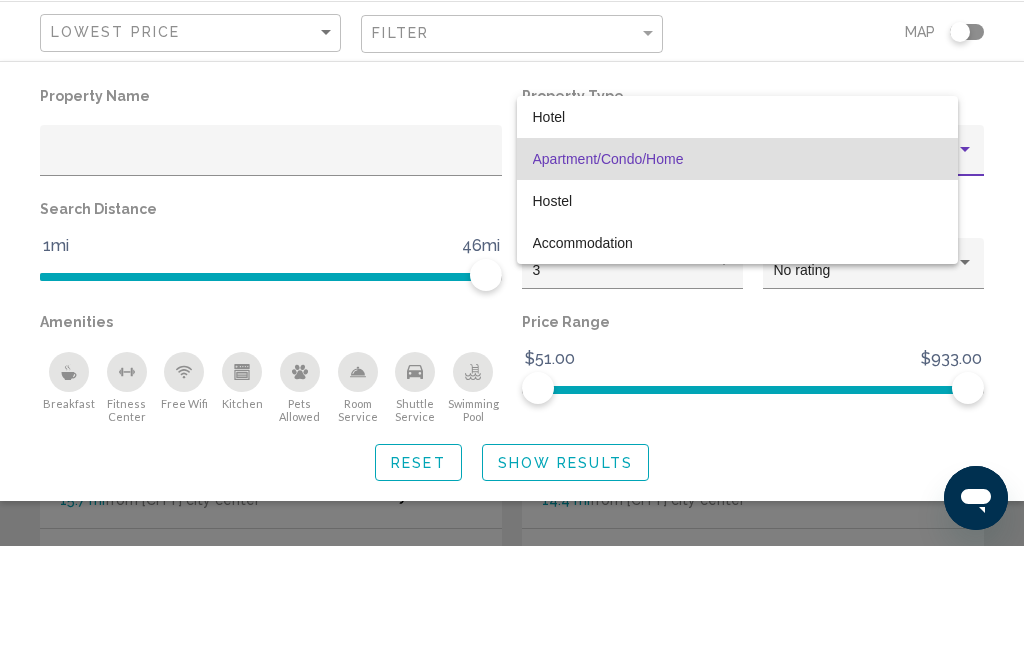 scroll, scrollTop: 227, scrollLeft: 0, axis: vertical 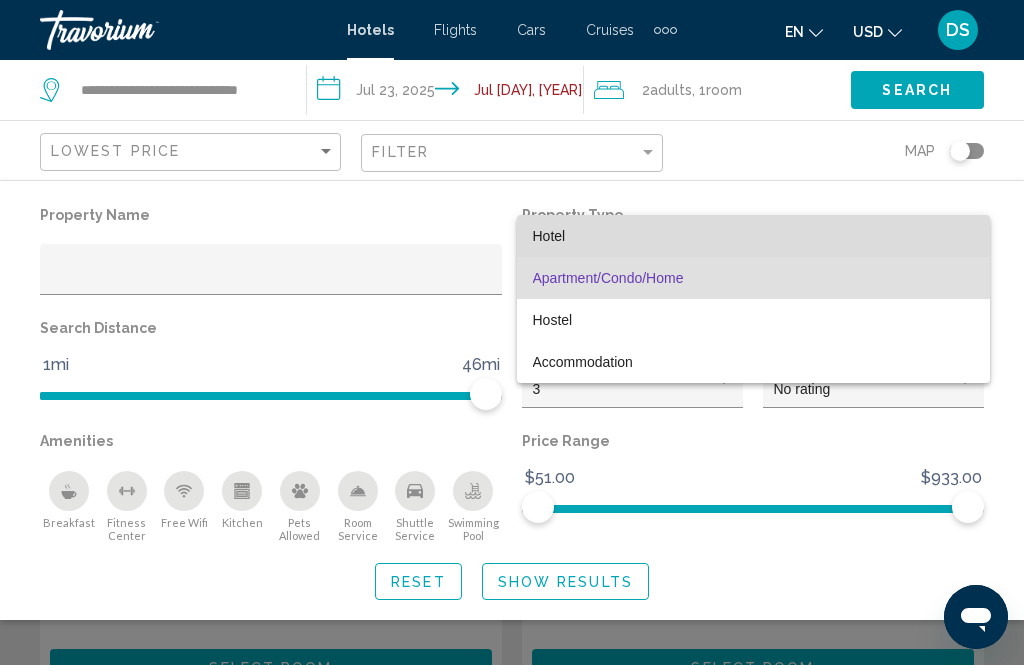 click on "Hotel" at bounding box center [753, 236] 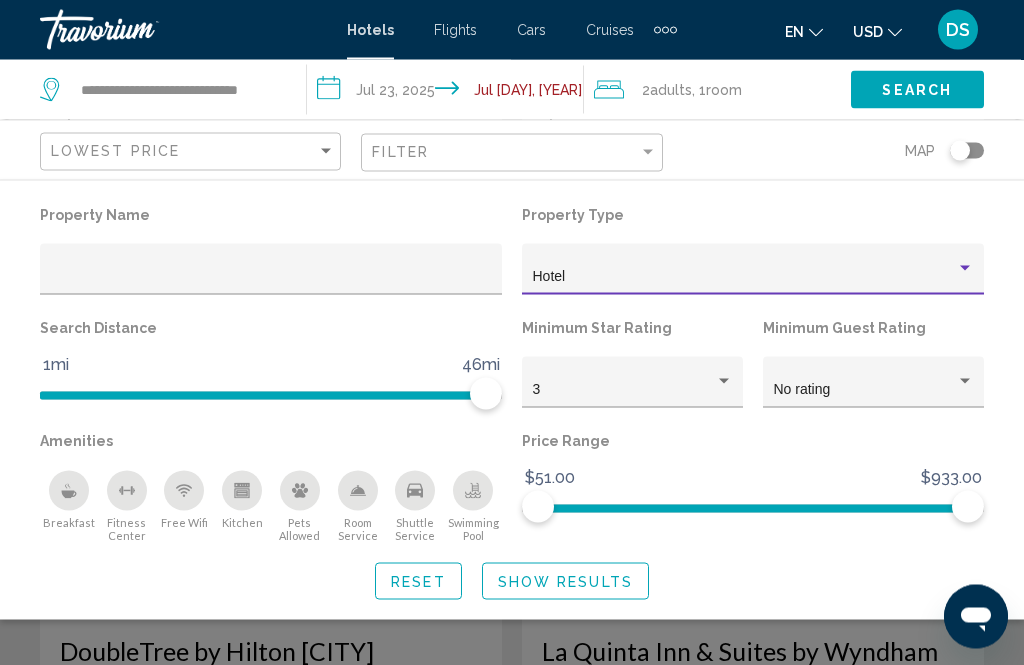 scroll, scrollTop: 701, scrollLeft: 0, axis: vertical 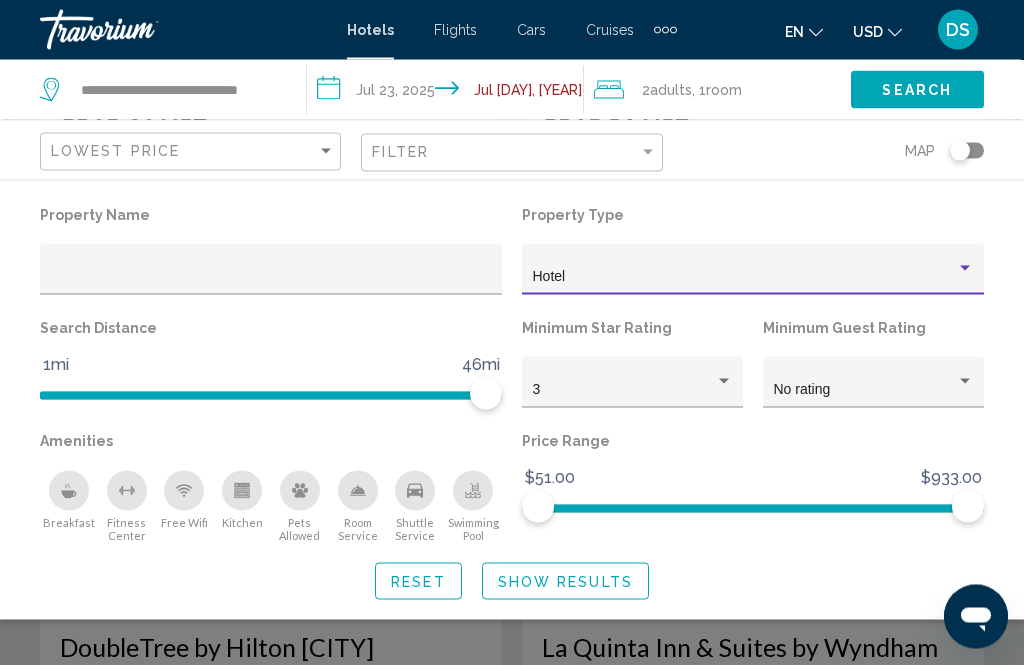 click on "Show Results" 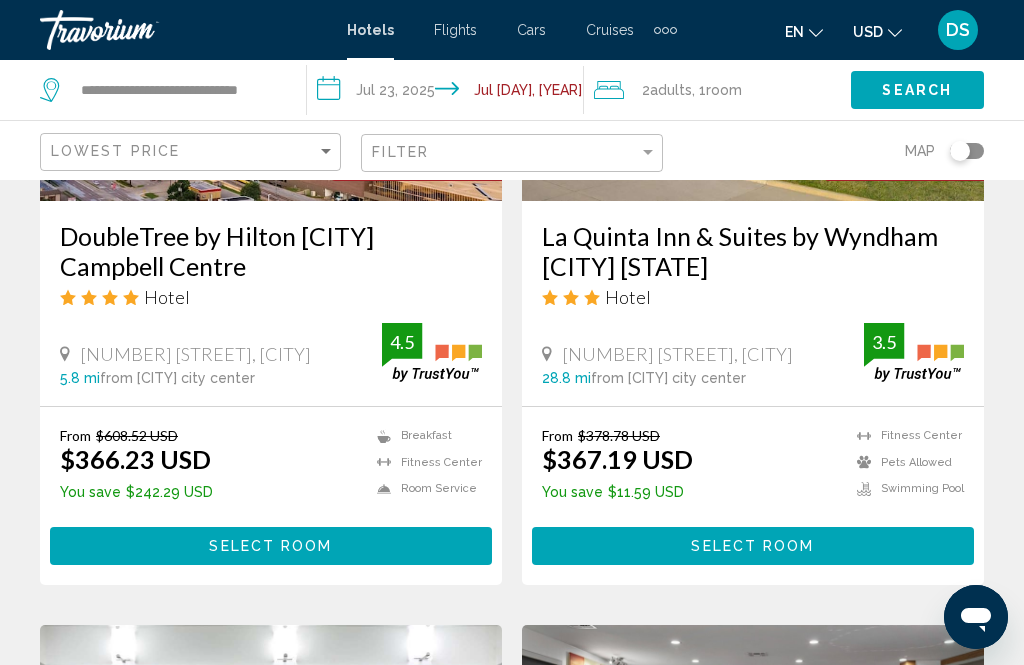 scroll, scrollTop: 1108, scrollLeft: 0, axis: vertical 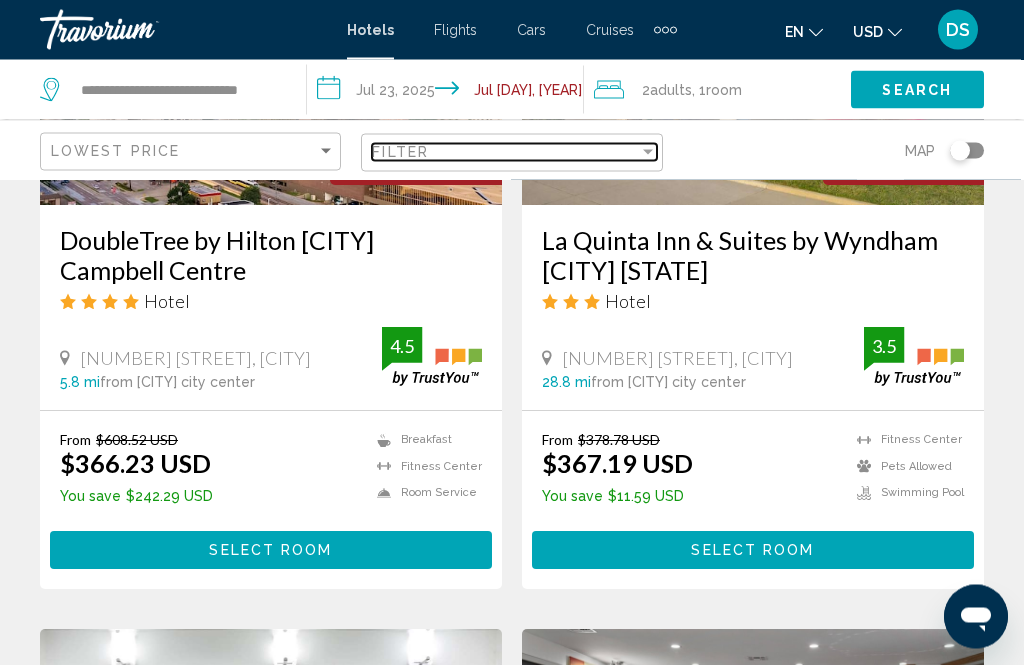 click at bounding box center (648, 152) 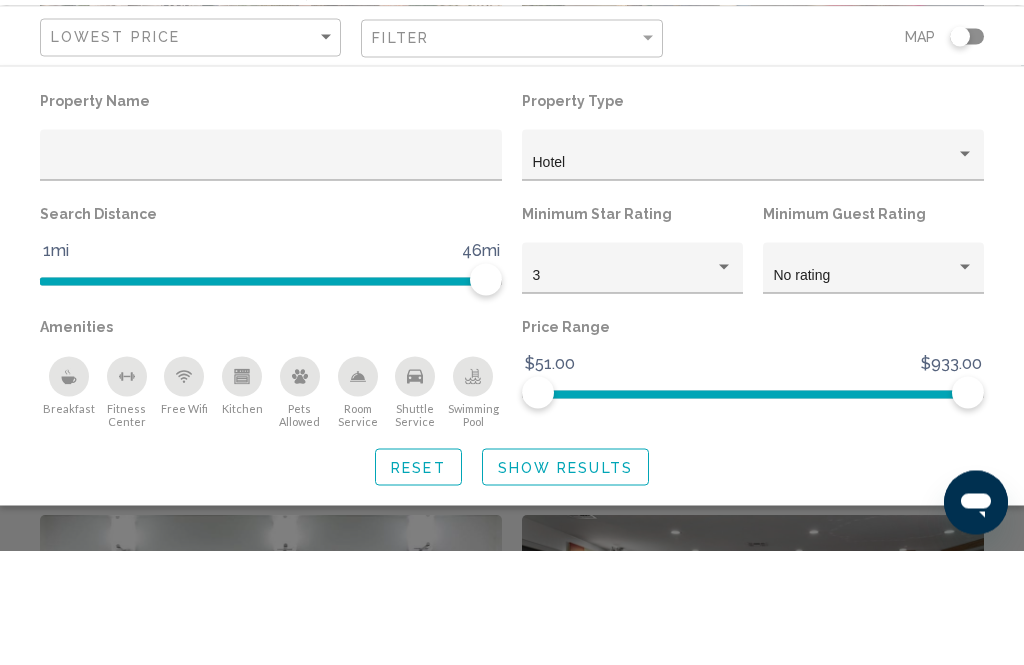 scroll, scrollTop: 1223, scrollLeft: 0, axis: vertical 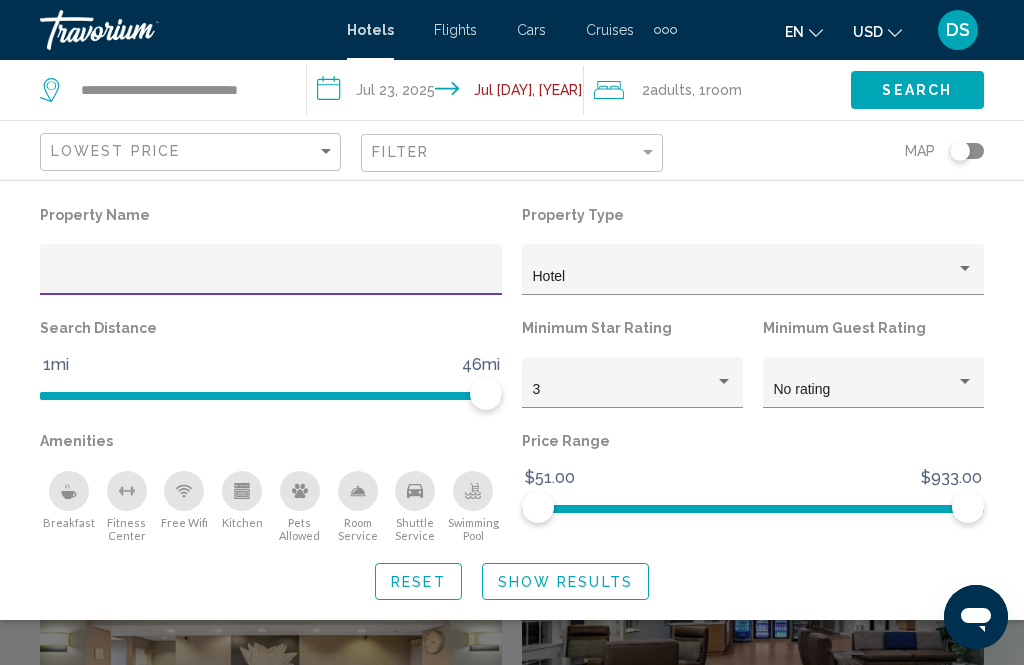 click 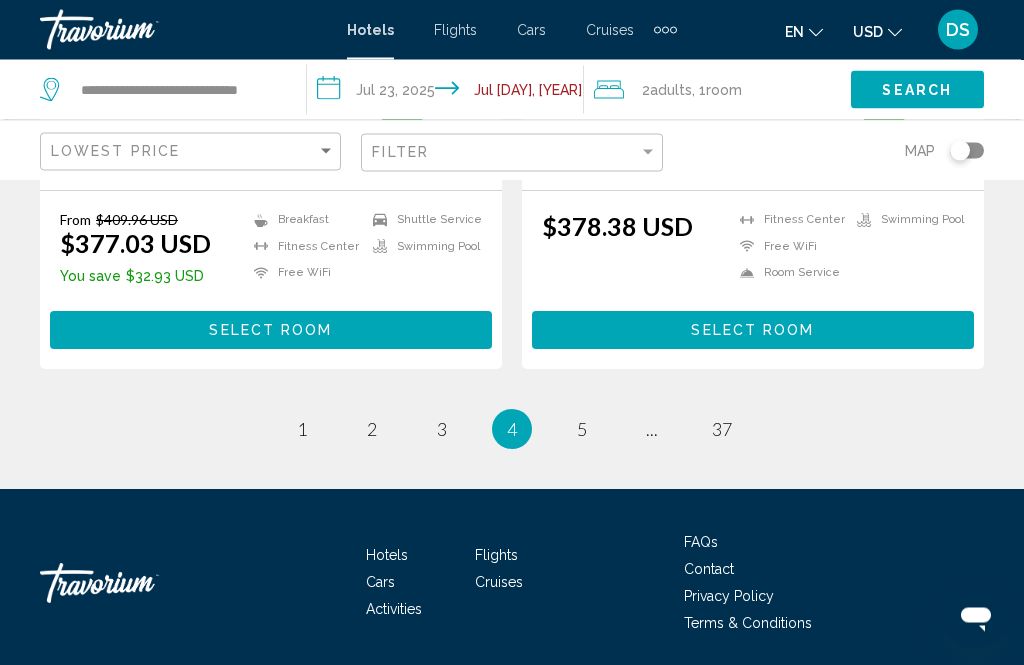 scroll, scrollTop: 4313, scrollLeft: 0, axis: vertical 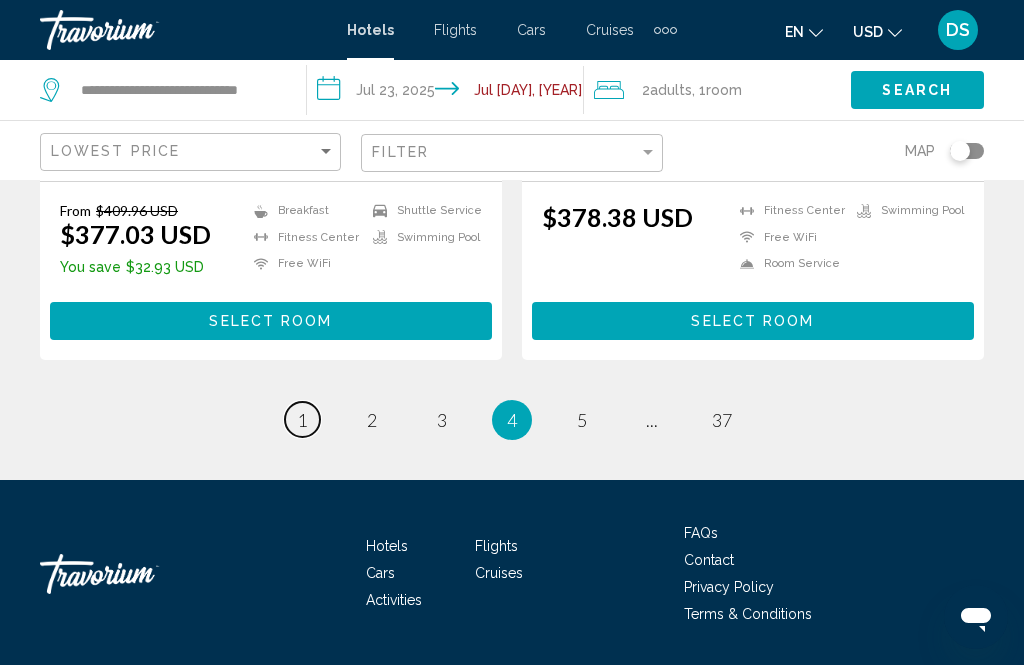 click on "1" at bounding box center [302, 420] 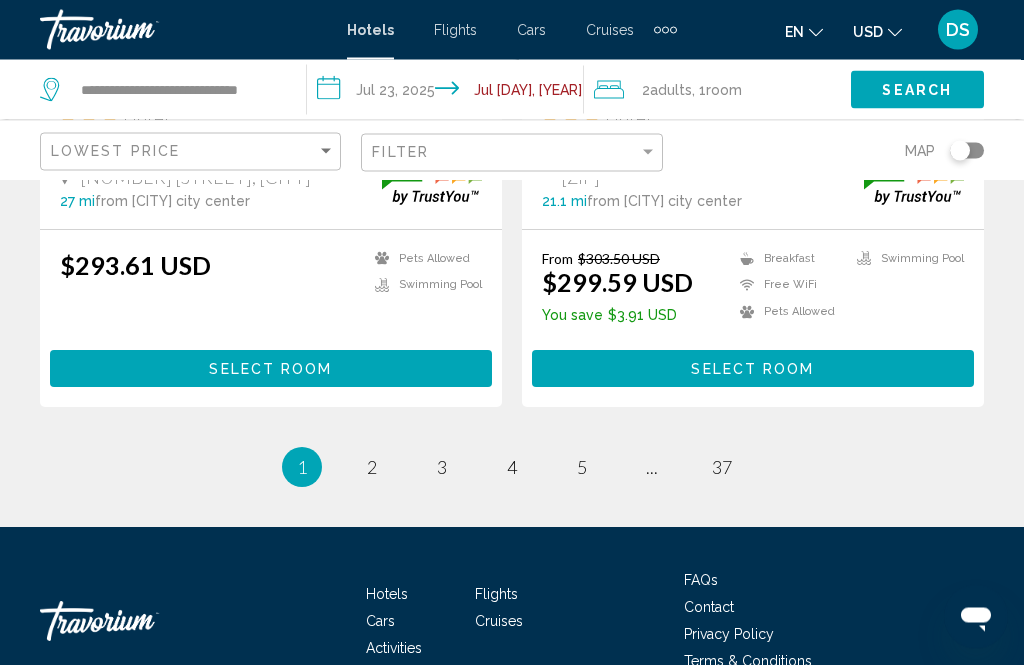 scroll, scrollTop: 4219, scrollLeft: 0, axis: vertical 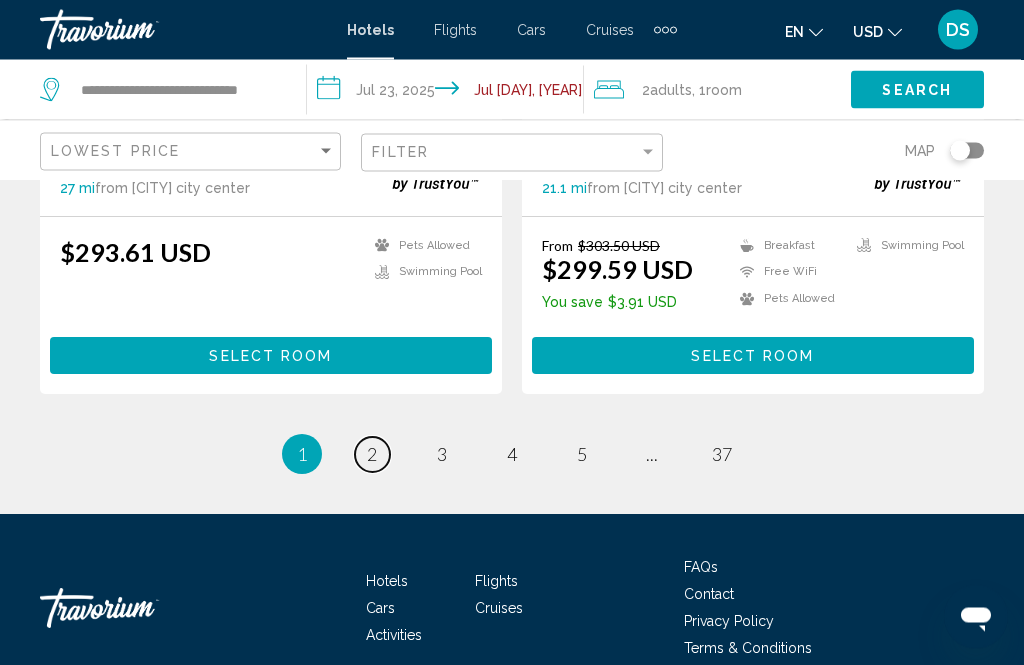 click on "page  2" at bounding box center [372, 455] 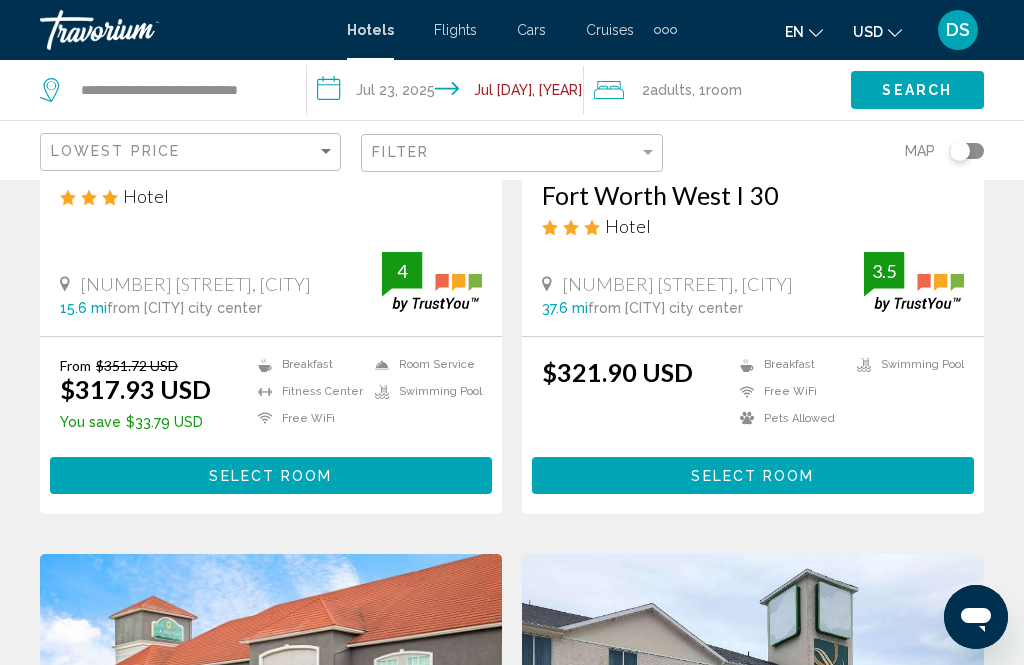 scroll, scrollTop: 1927, scrollLeft: 0, axis: vertical 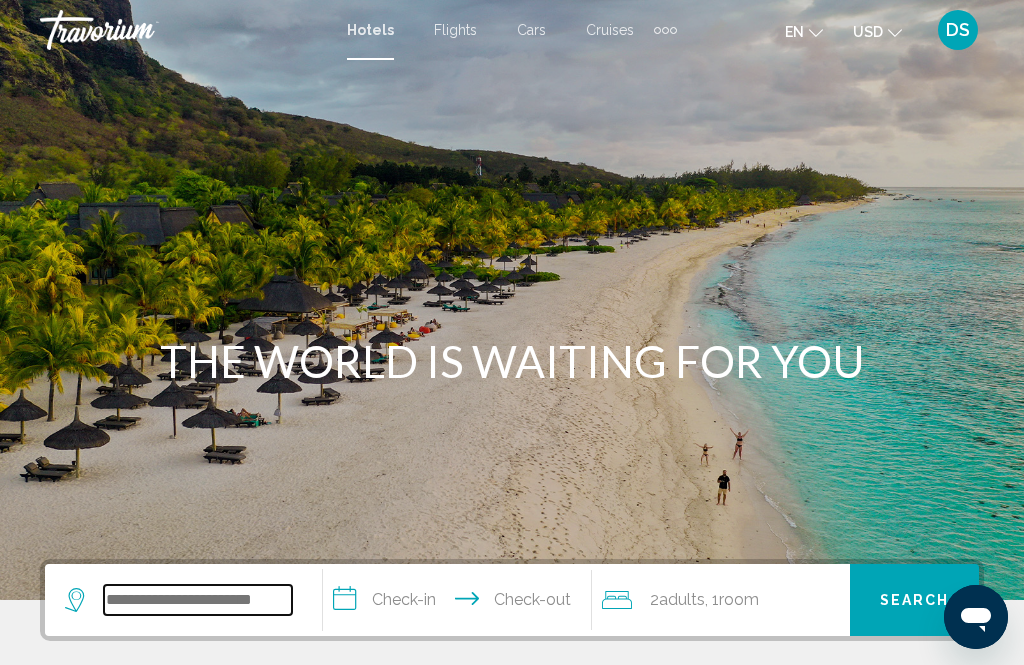 click at bounding box center [198, 600] 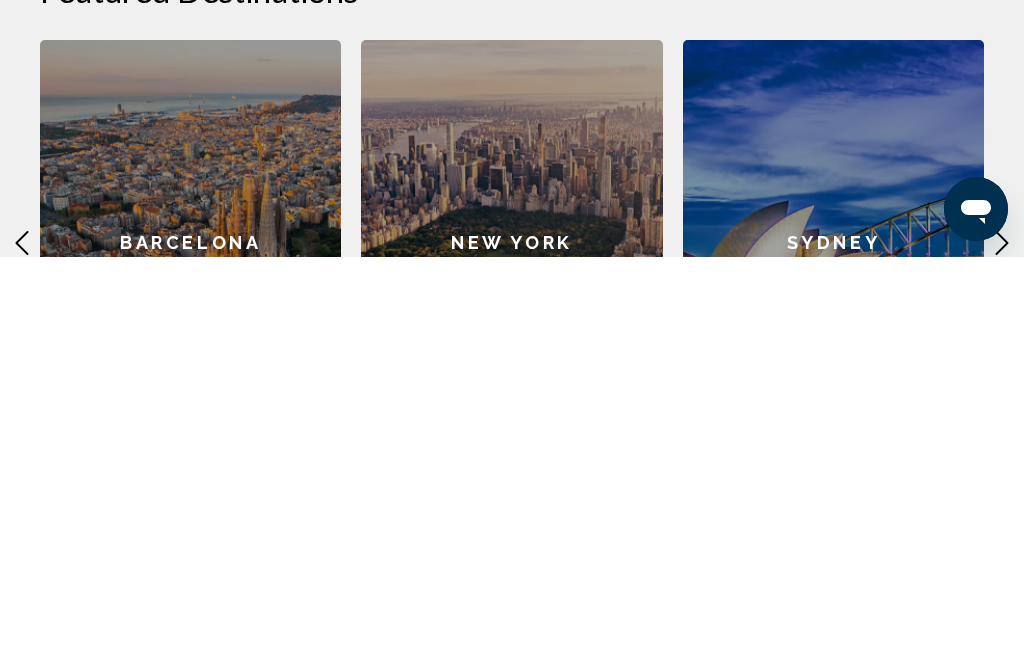 scroll, scrollTop: 471, scrollLeft: 0, axis: vertical 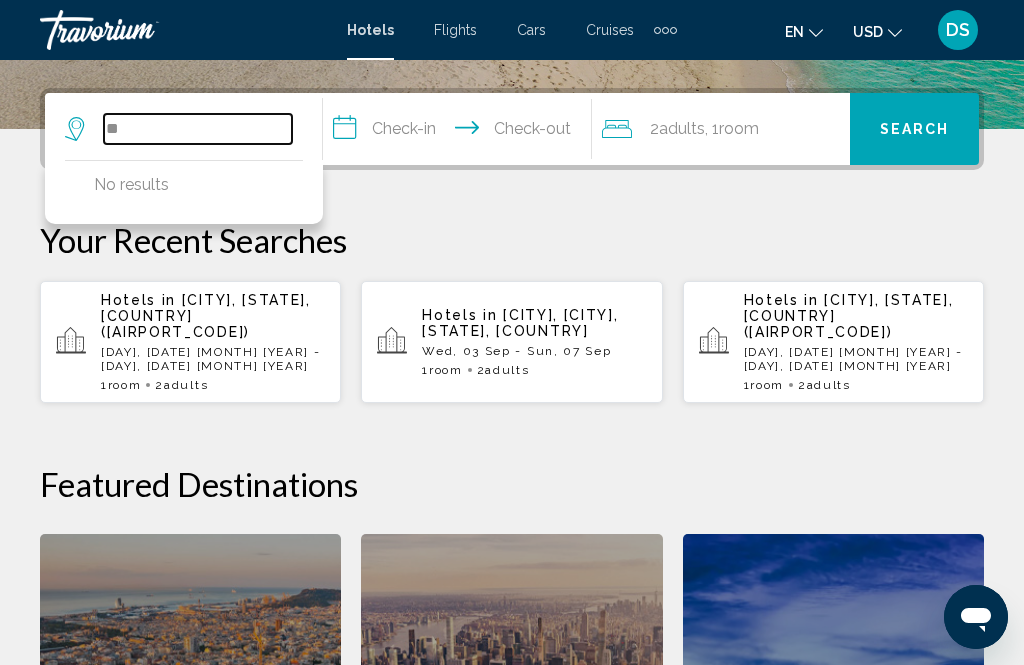 type on "*" 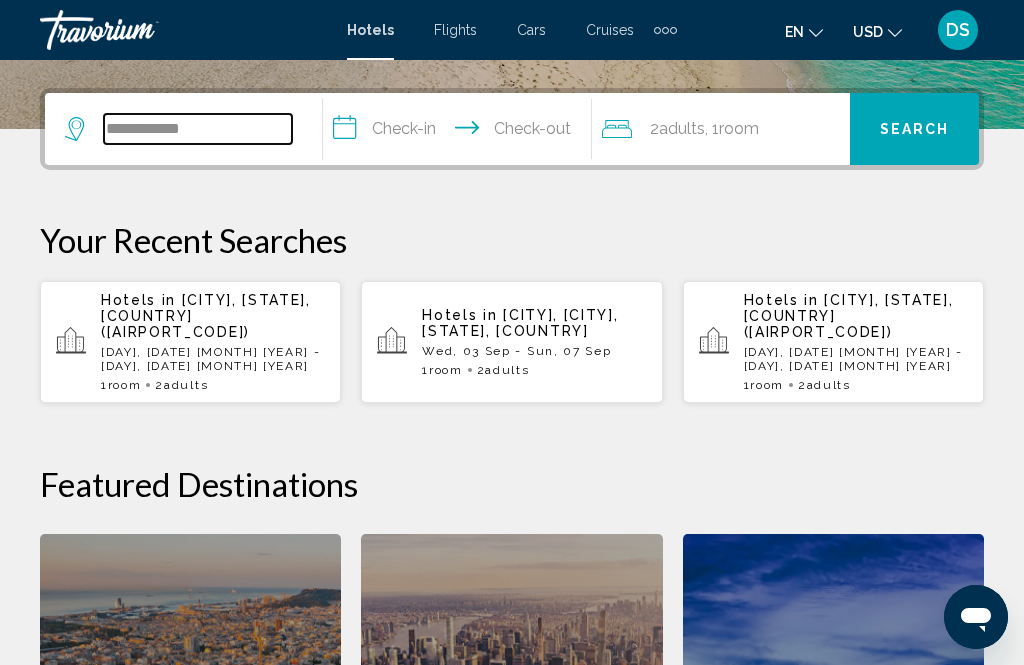 type on "**********" 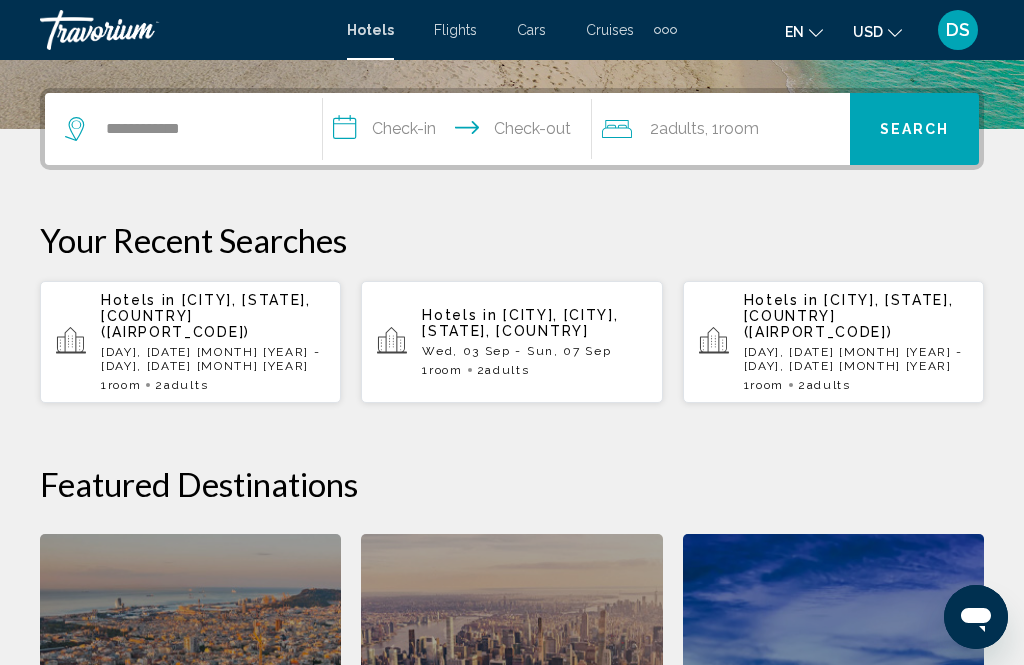 click on "**********" at bounding box center (461, 132) 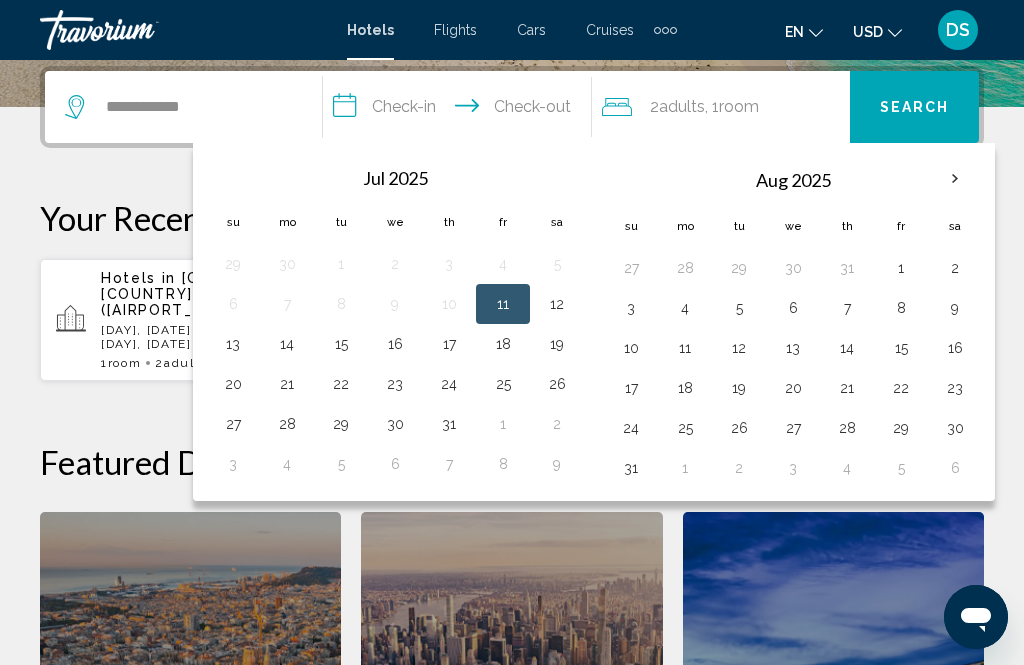 scroll, scrollTop: 494, scrollLeft: 0, axis: vertical 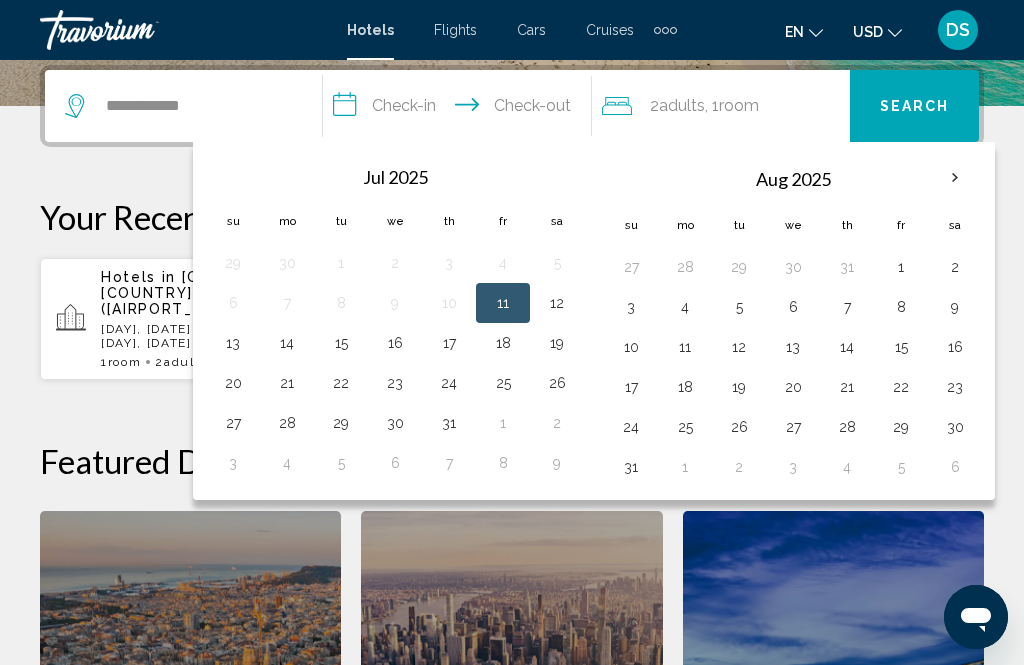 click on "23" at bounding box center (395, 383) 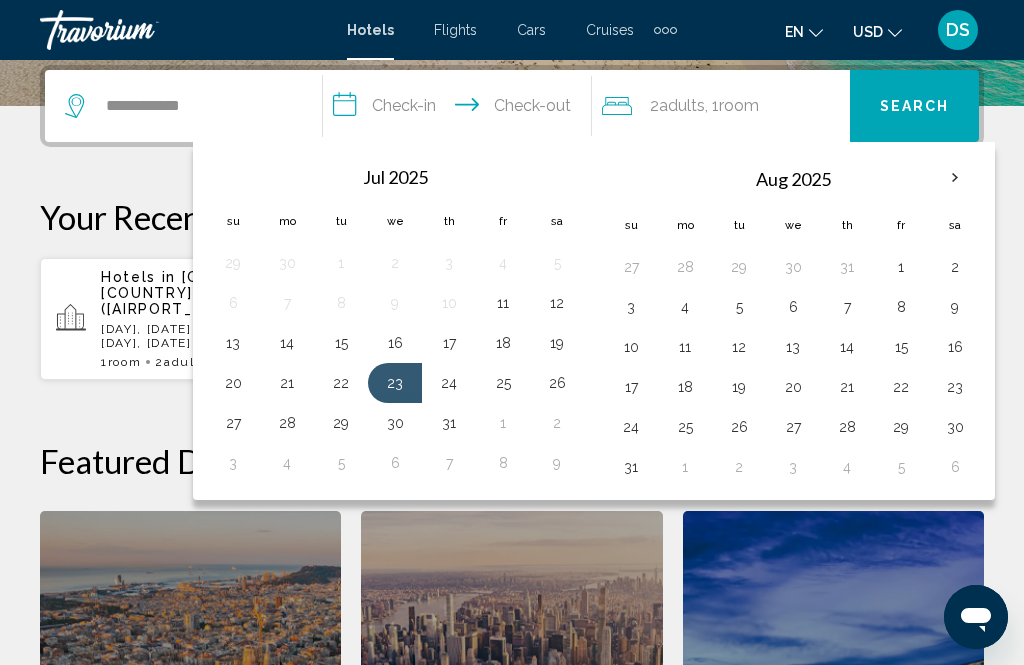 click on "**********" at bounding box center [461, 109] 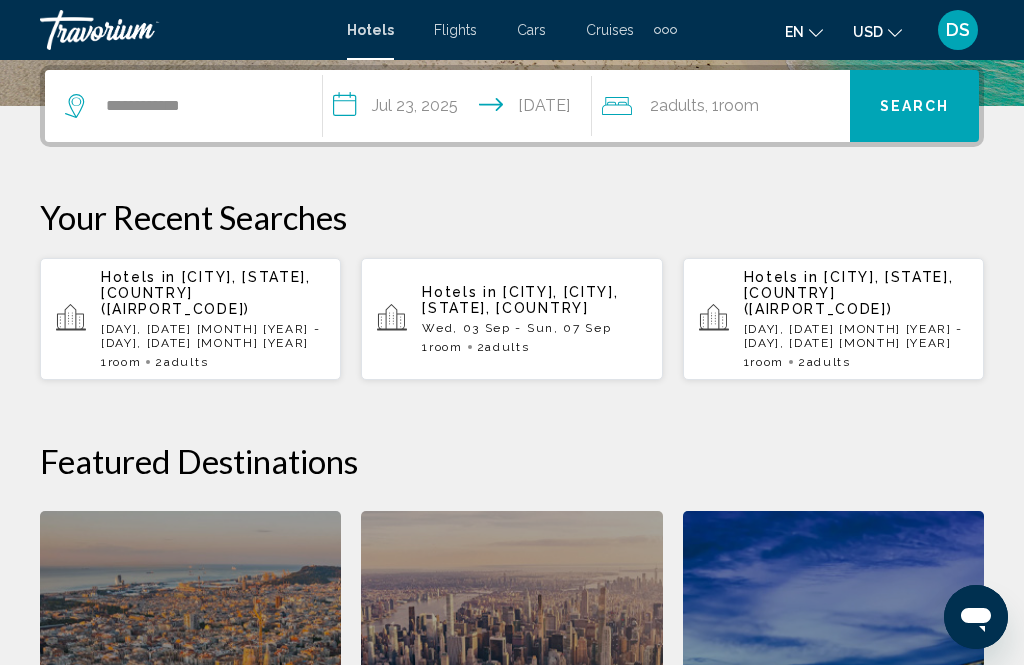 click on "Search" at bounding box center [915, 107] 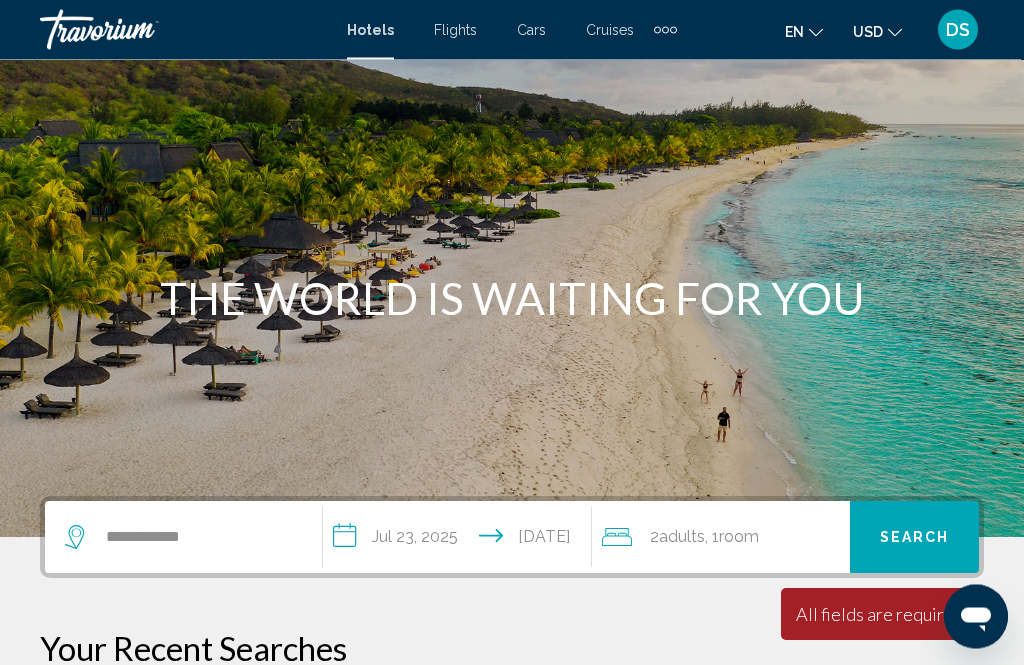 scroll, scrollTop: 65, scrollLeft: 0, axis: vertical 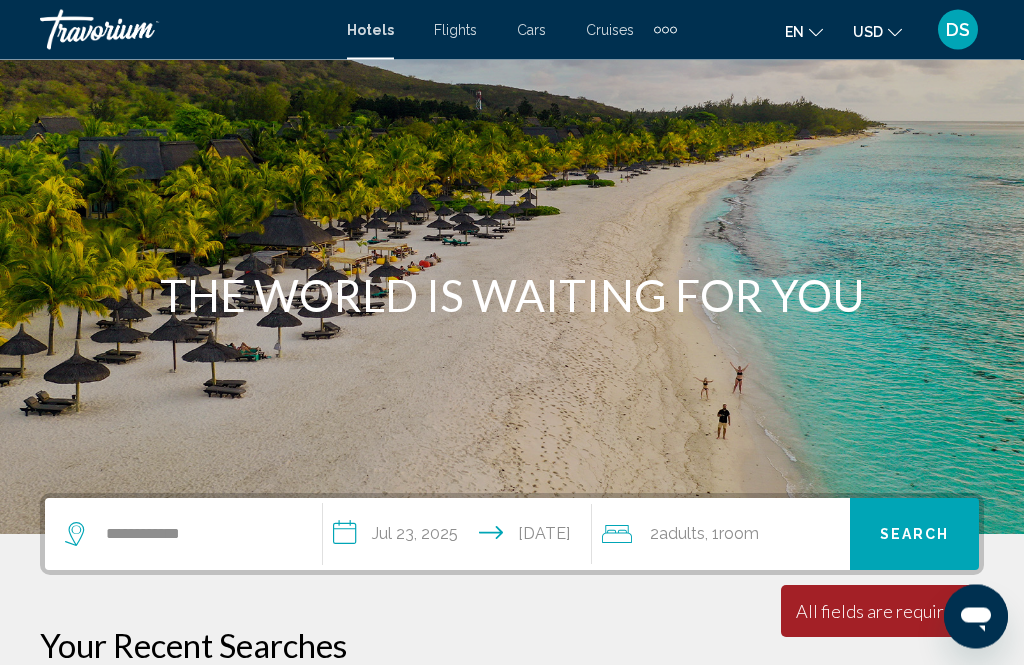 click on "Room" 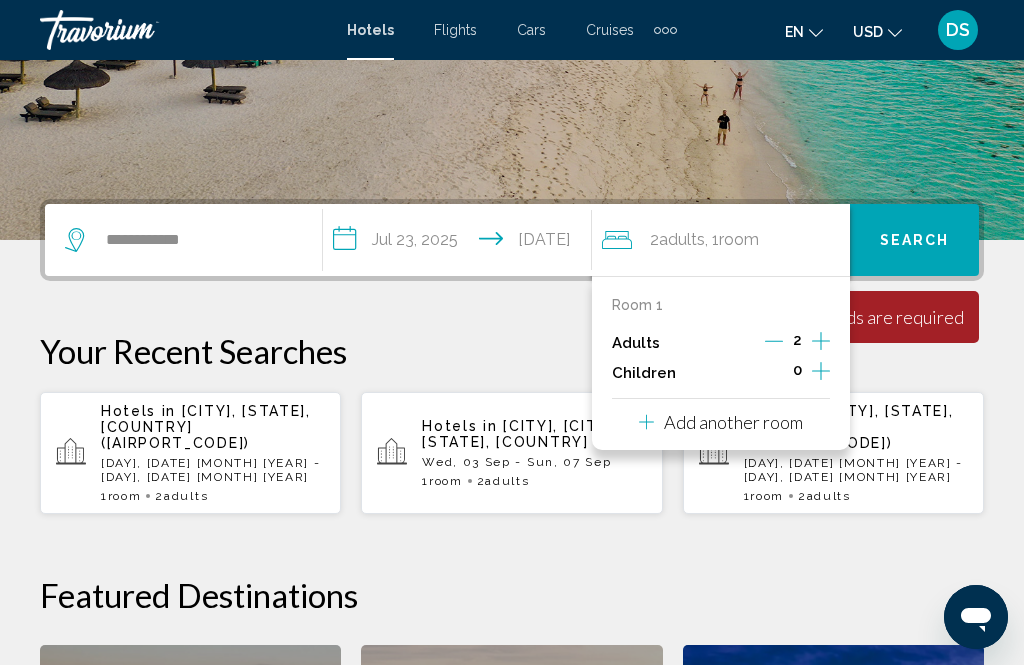 scroll, scrollTop: 494, scrollLeft: 0, axis: vertical 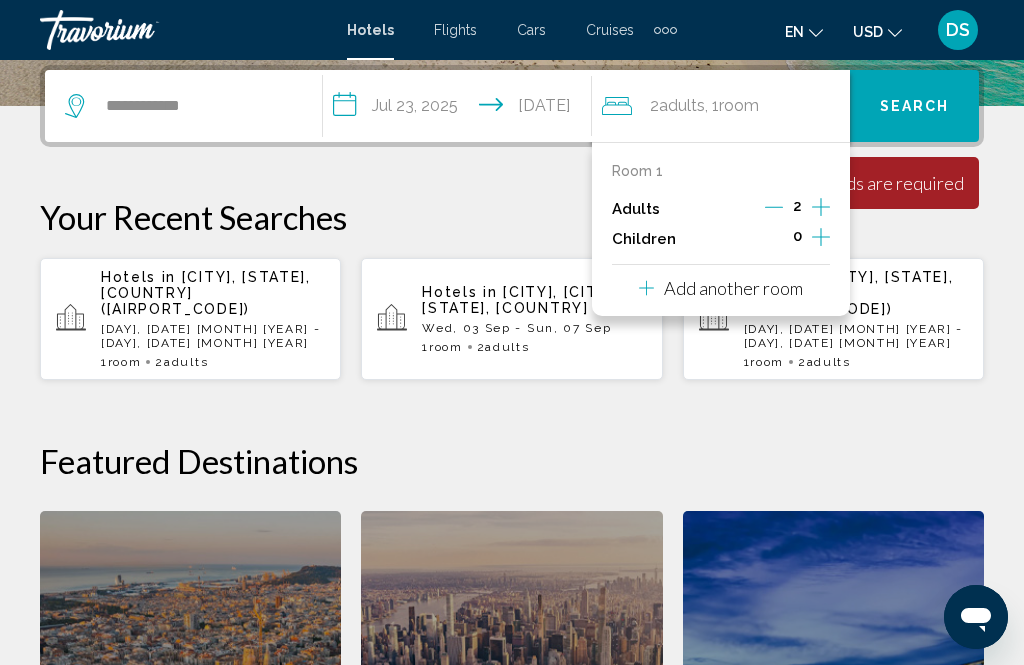 click on "Search" at bounding box center [915, 107] 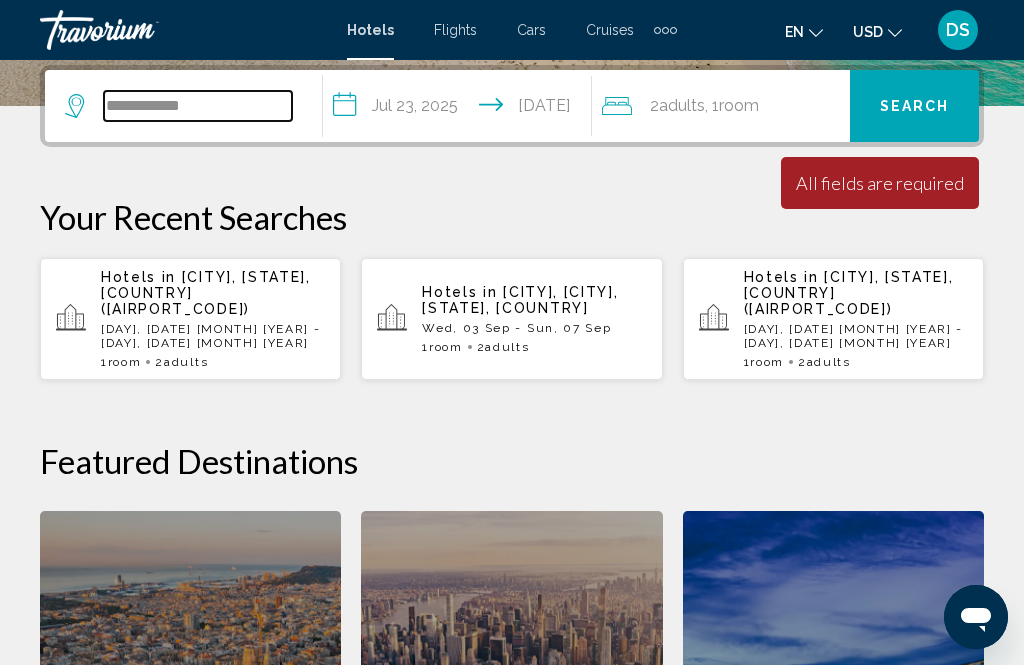 click on "**********" at bounding box center [198, 106] 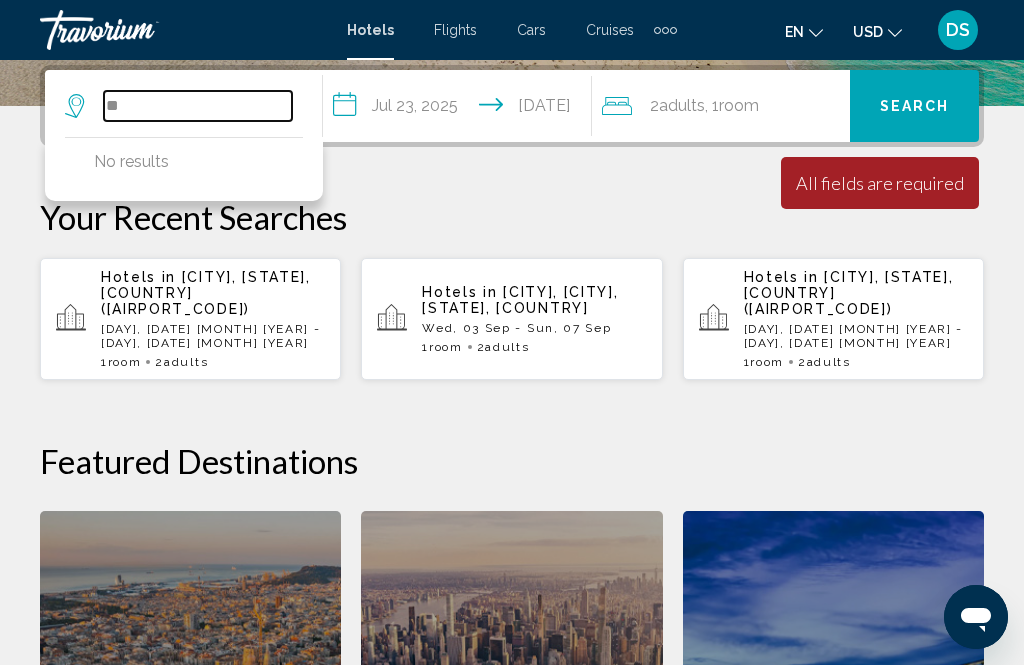 type on "*" 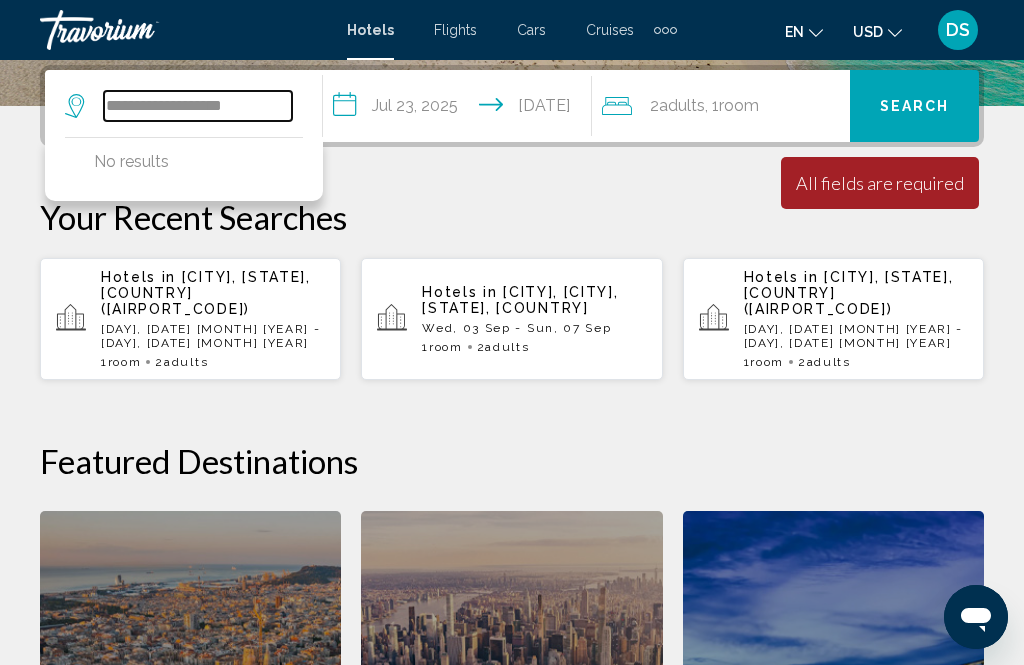 type on "**********" 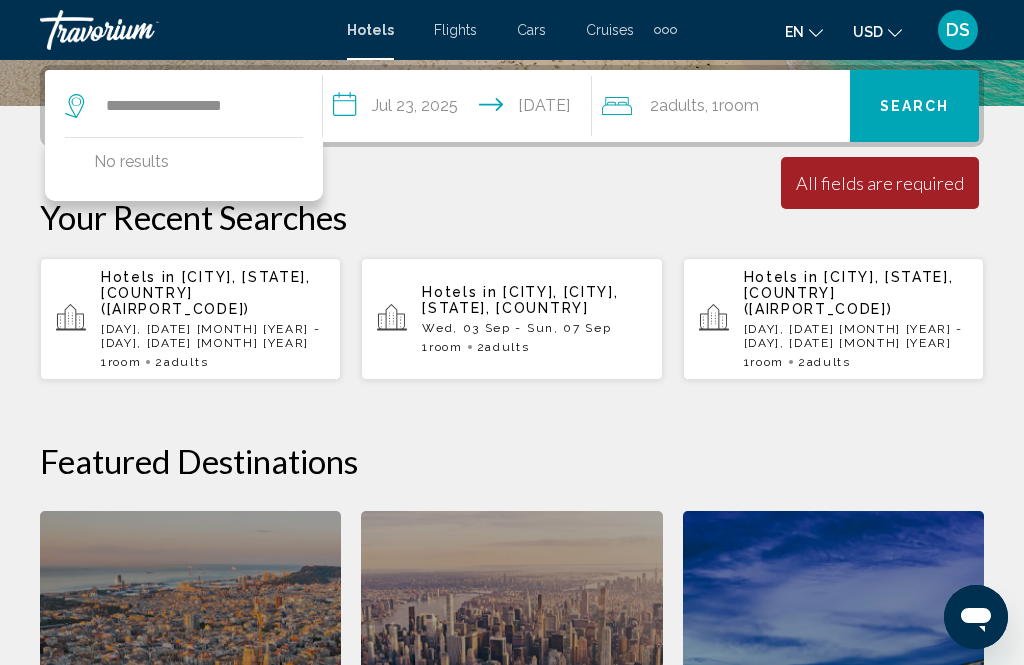 click on "Search" at bounding box center (914, 106) 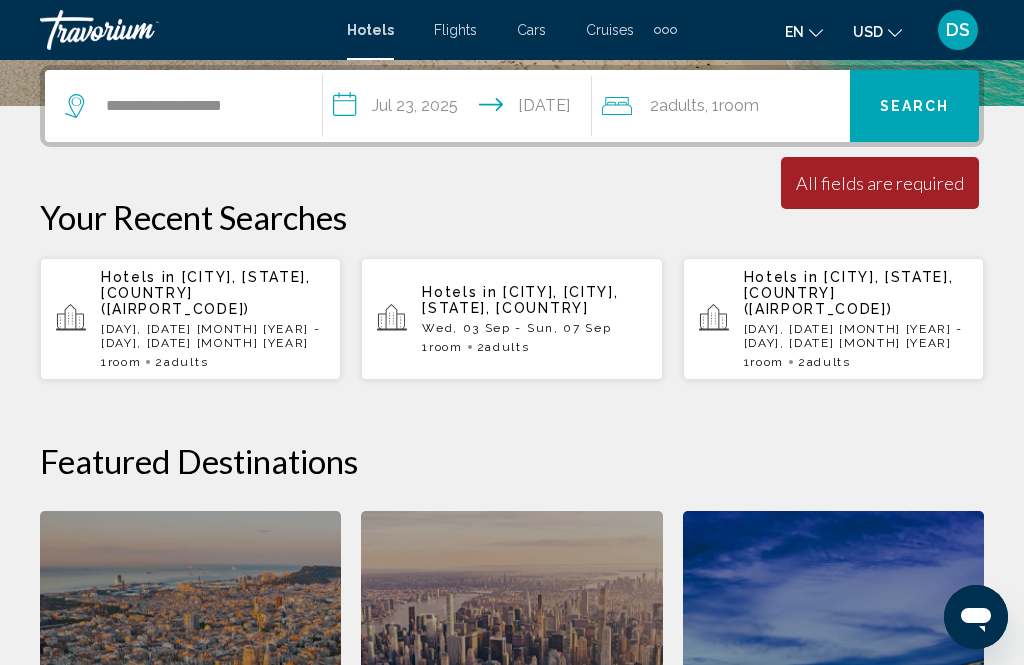 click on "1  Room rooms 2  Adult Adults" at bounding box center (856, 362) 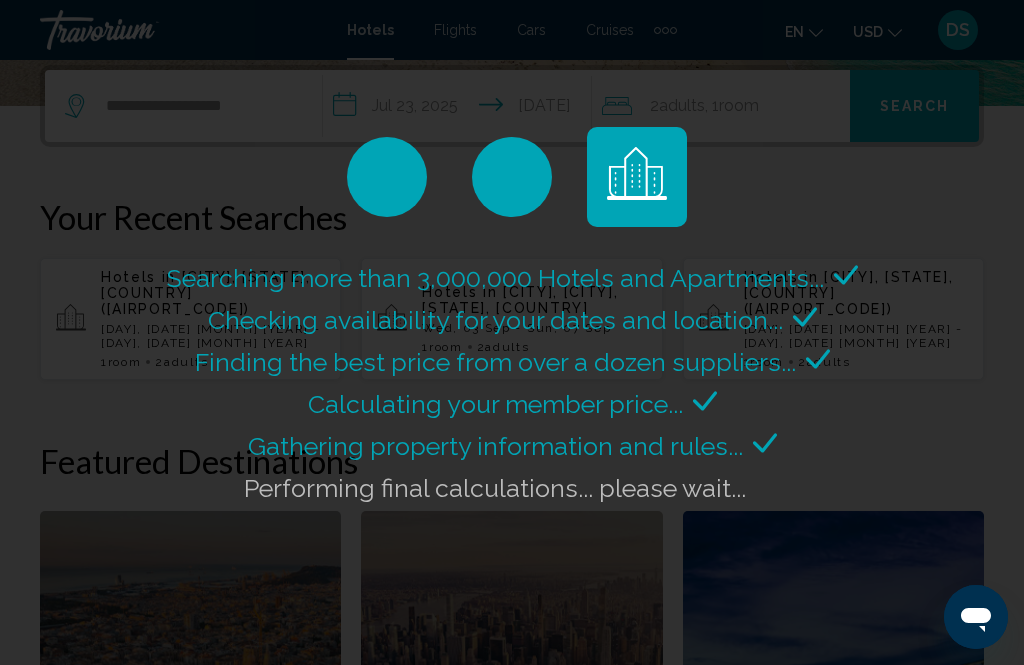click on "Searching more than 3,000,000 Hotels and Apartments...
Checking availability for your dates and location..." 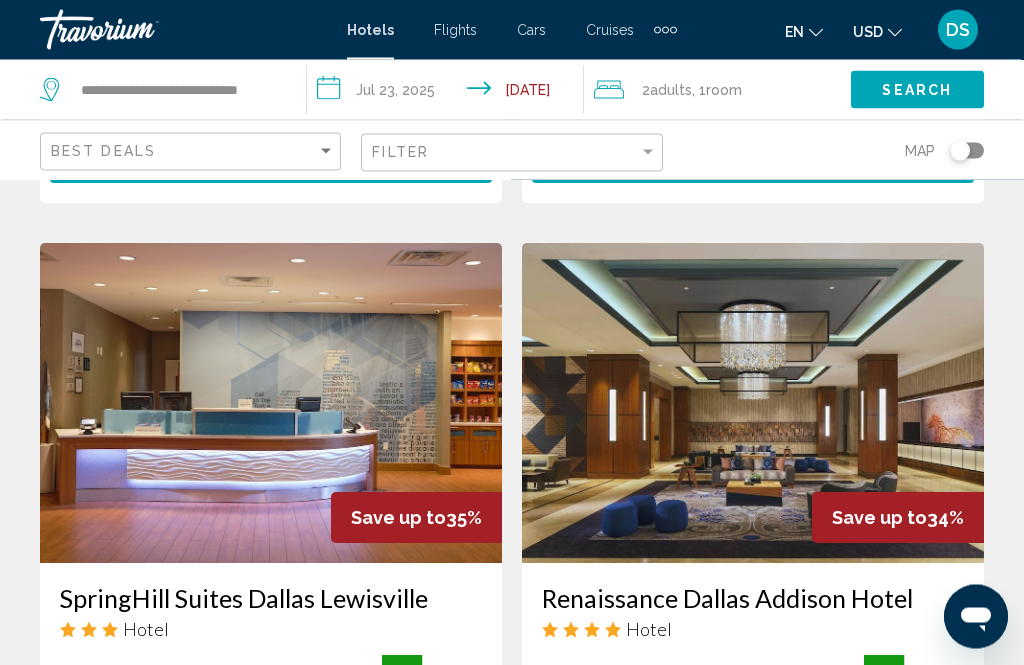 scroll, scrollTop: 752, scrollLeft: 0, axis: vertical 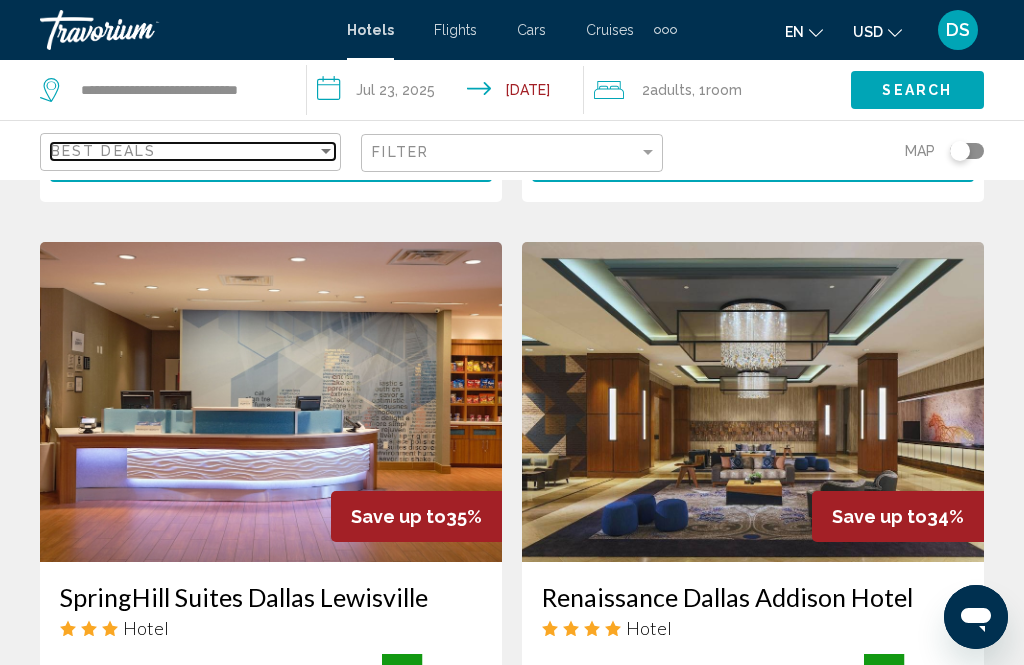 click on "Best Deals" at bounding box center [184, 151] 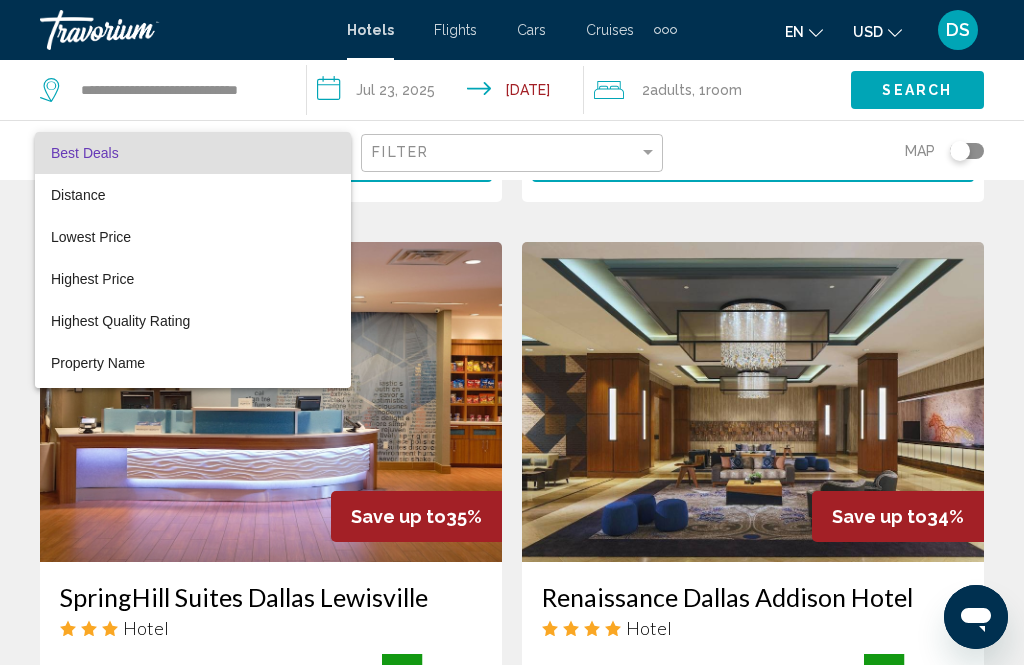 click at bounding box center [512, 332] 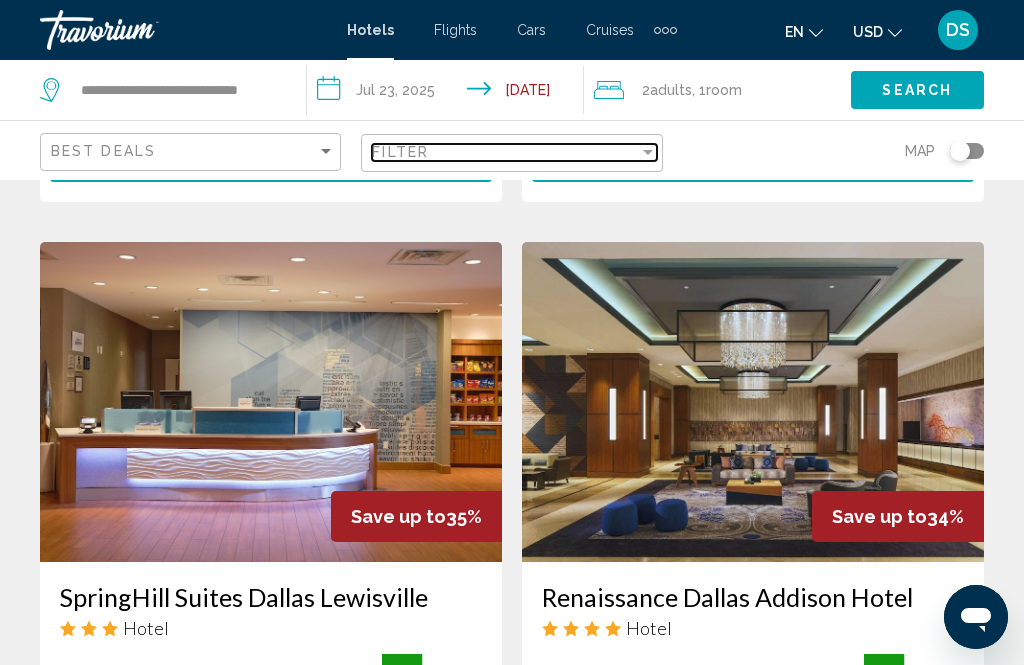 click at bounding box center (648, 152) 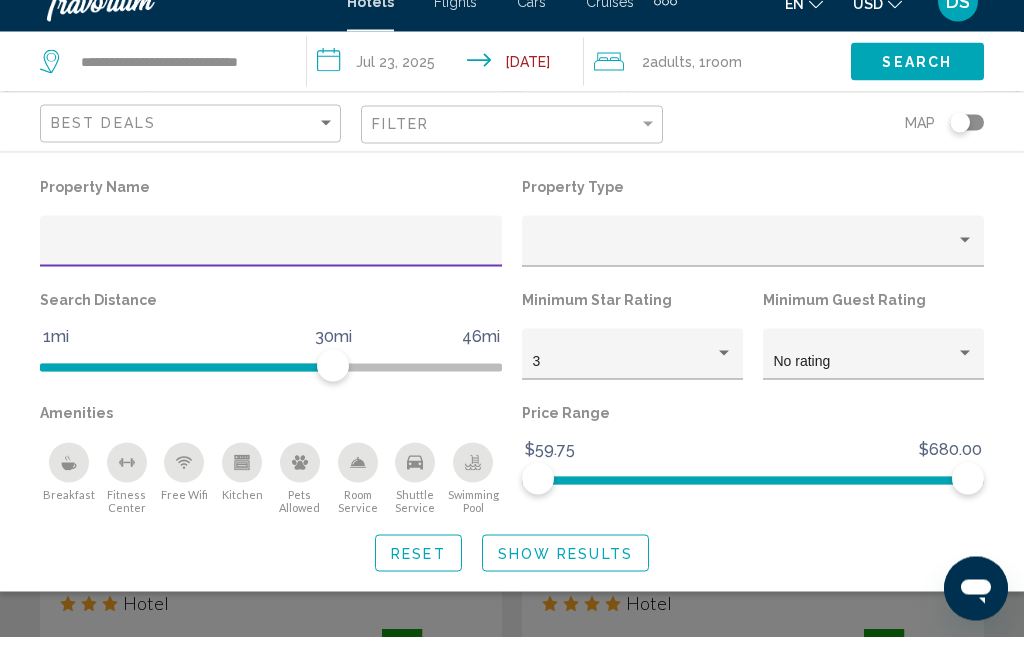scroll, scrollTop: 740, scrollLeft: 0, axis: vertical 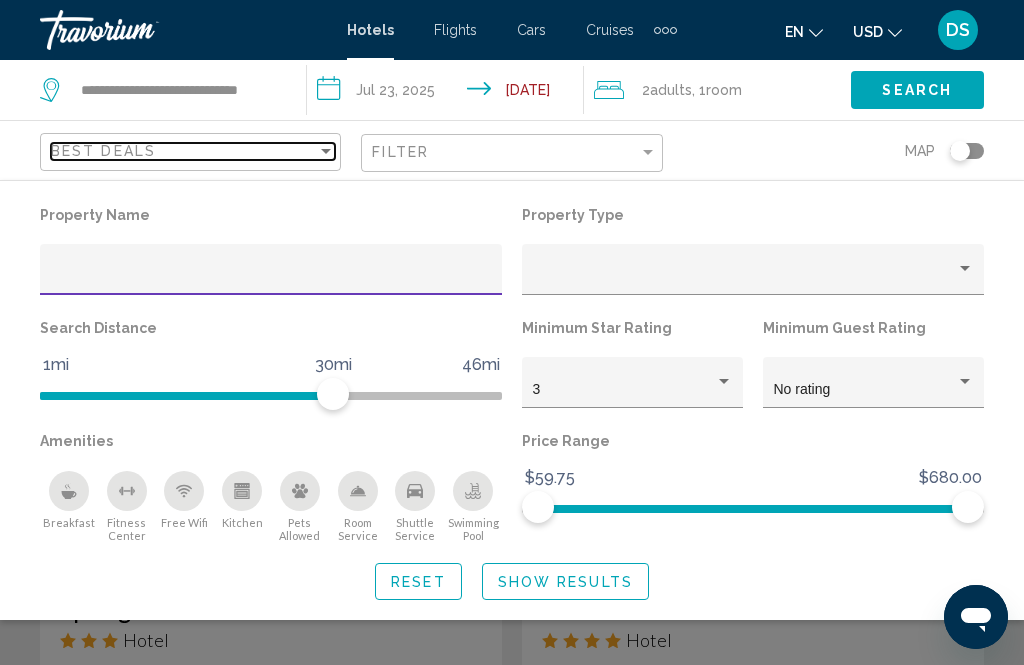 click at bounding box center [326, 151] 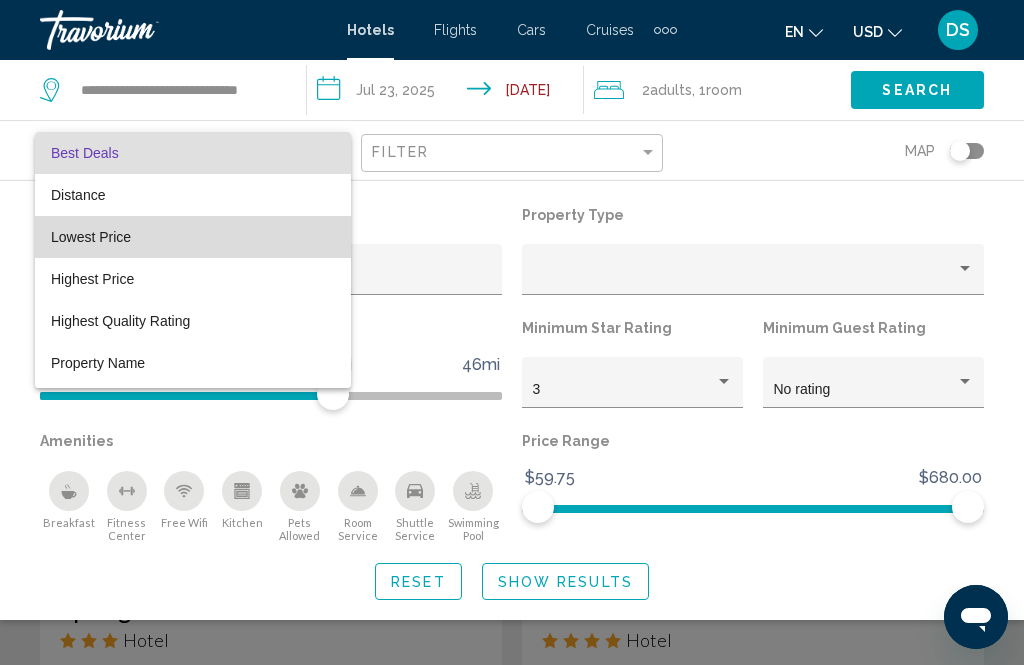 click on "Lowest Price" at bounding box center [91, 237] 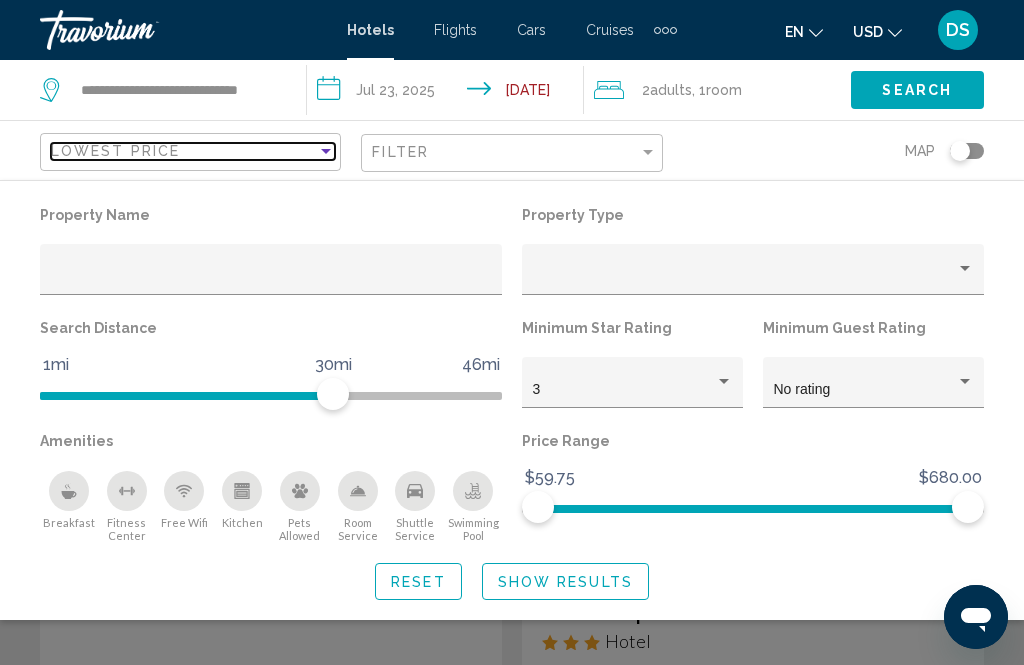 click at bounding box center (326, 151) 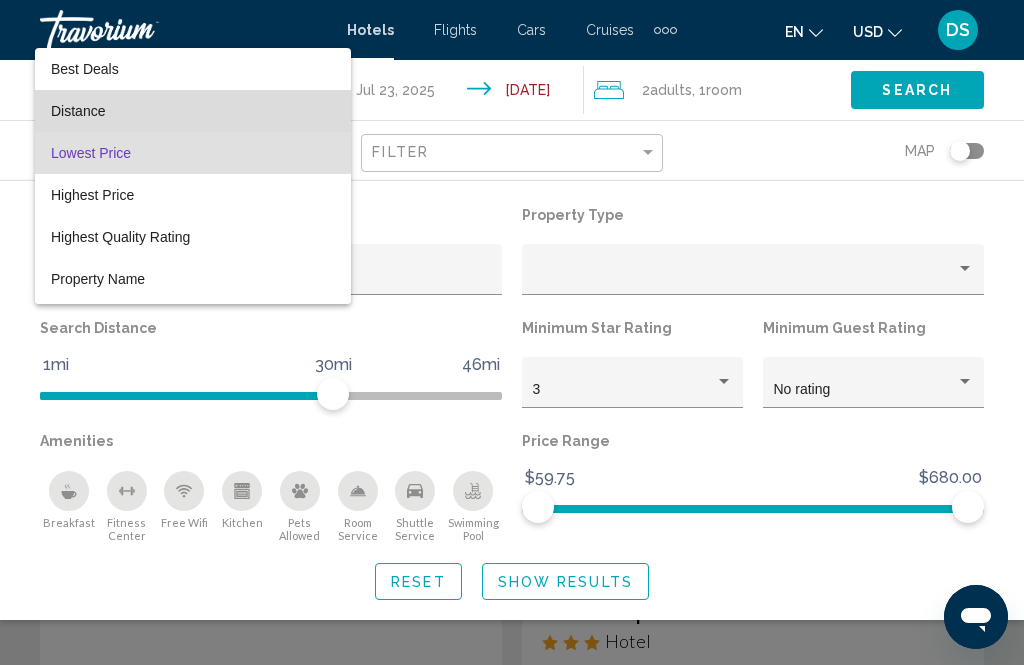 click on "Distance" at bounding box center [193, 111] 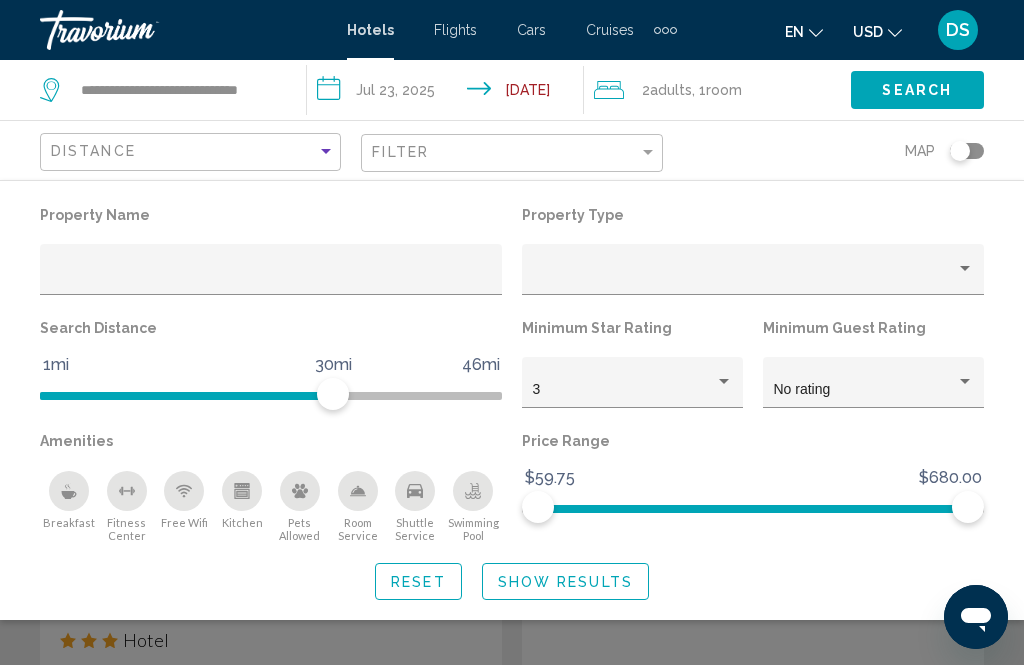 click on "Show Results" 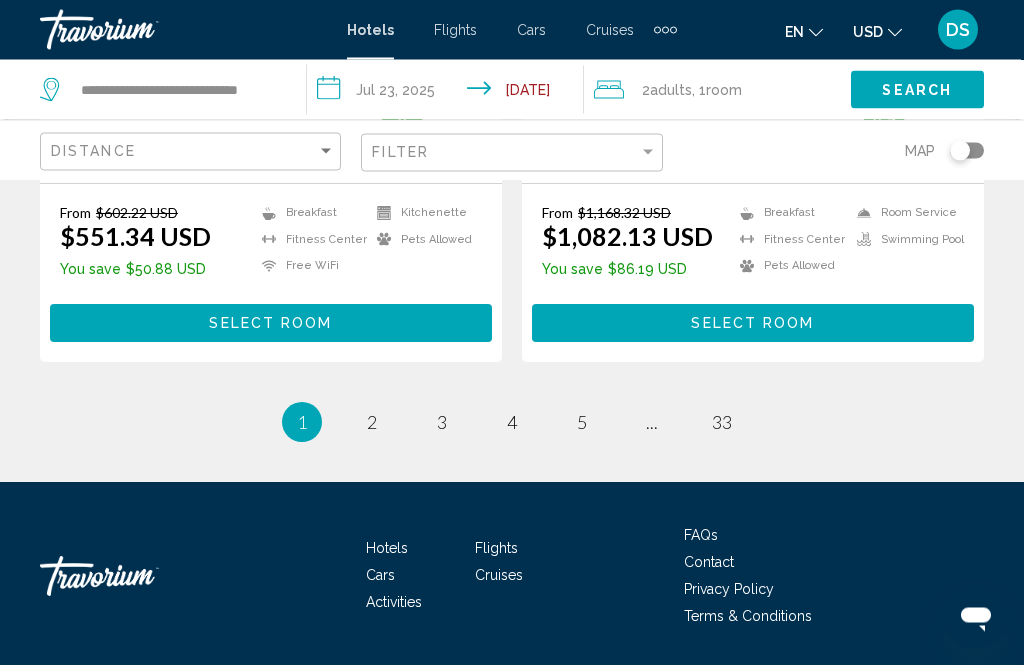 scroll, scrollTop: 4251, scrollLeft: 0, axis: vertical 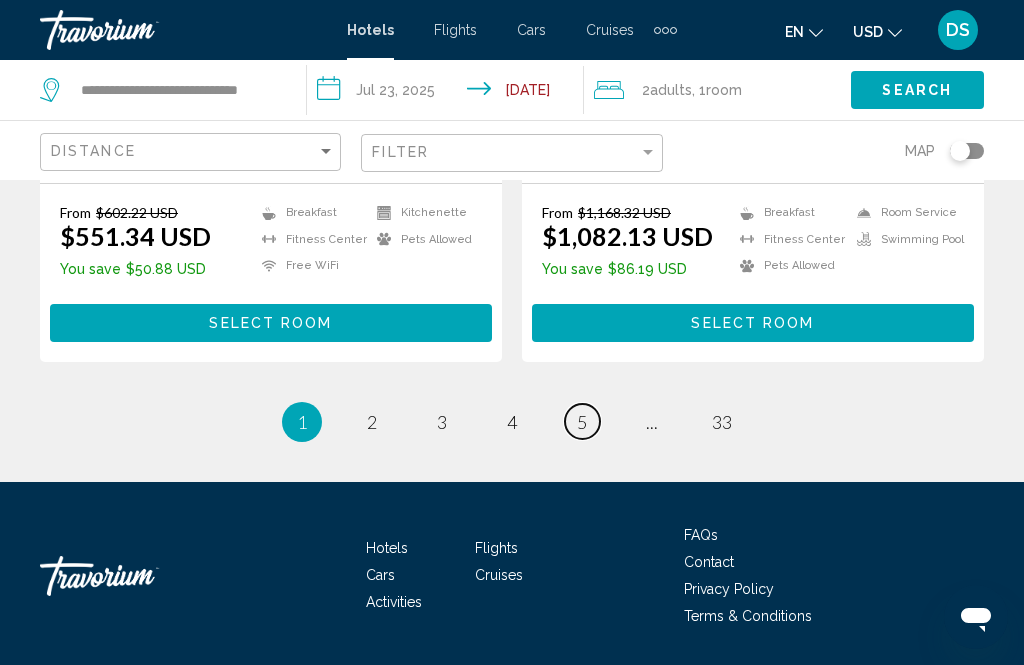 click on "page  5" at bounding box center (582, 421) 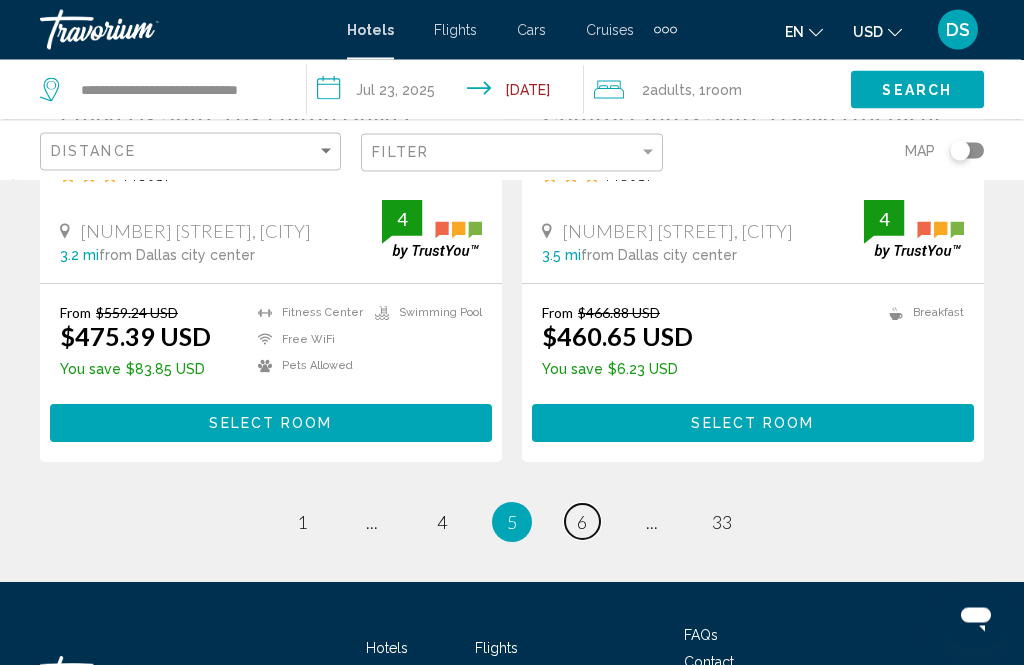 scroll, scrollTop: 4281, scrollLeft: 0, axis: vertical 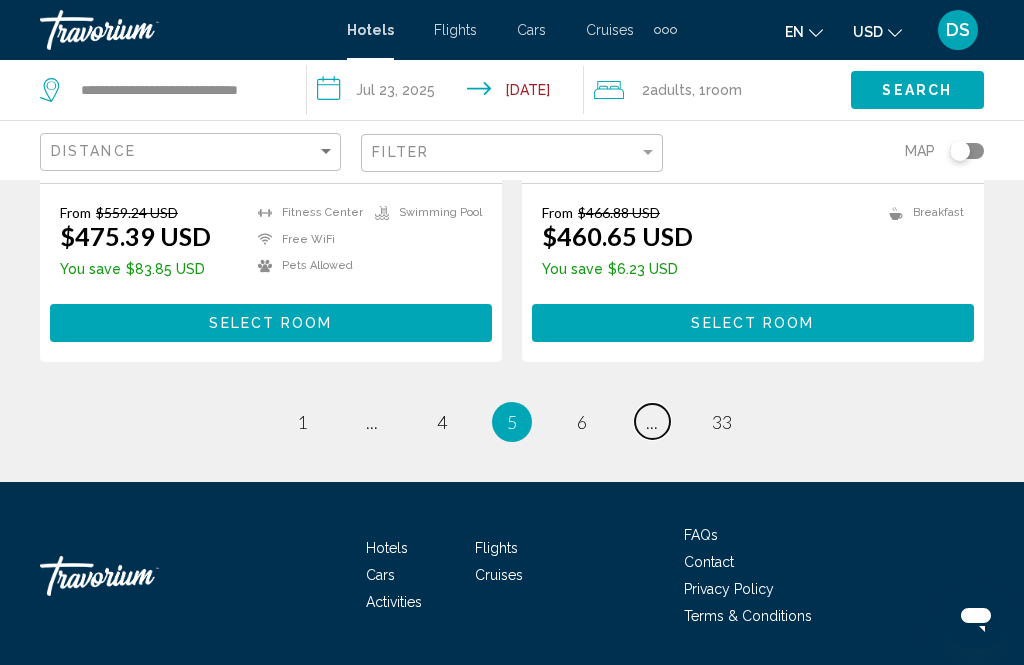 click on "page  ..." at bounding box center (652, 421) 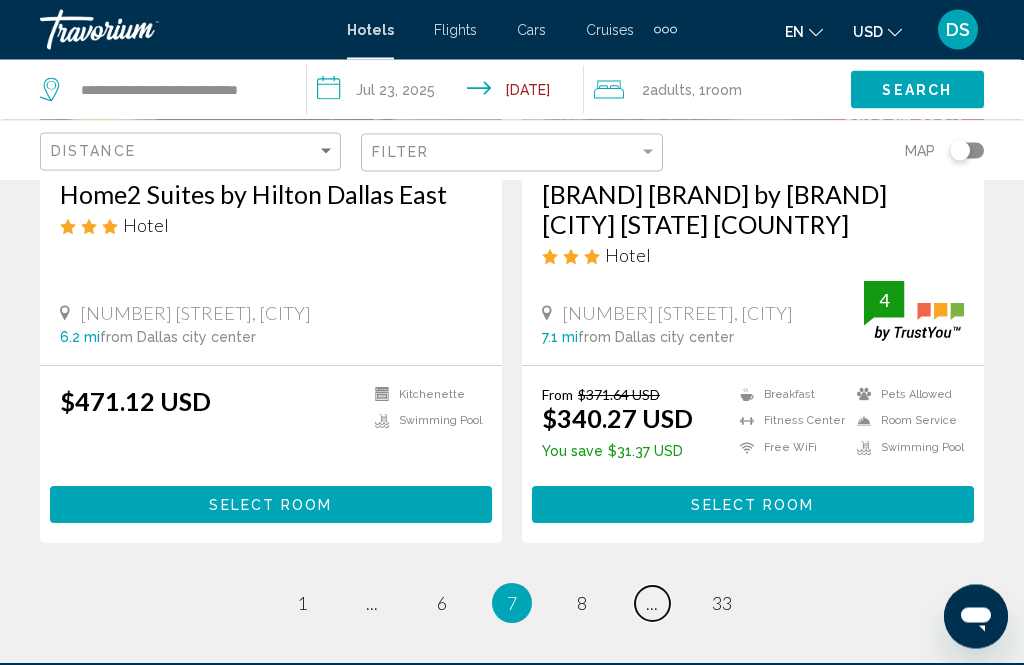 scroll, scrollTop: 4081, scrollLeft: 0, axis: vertical 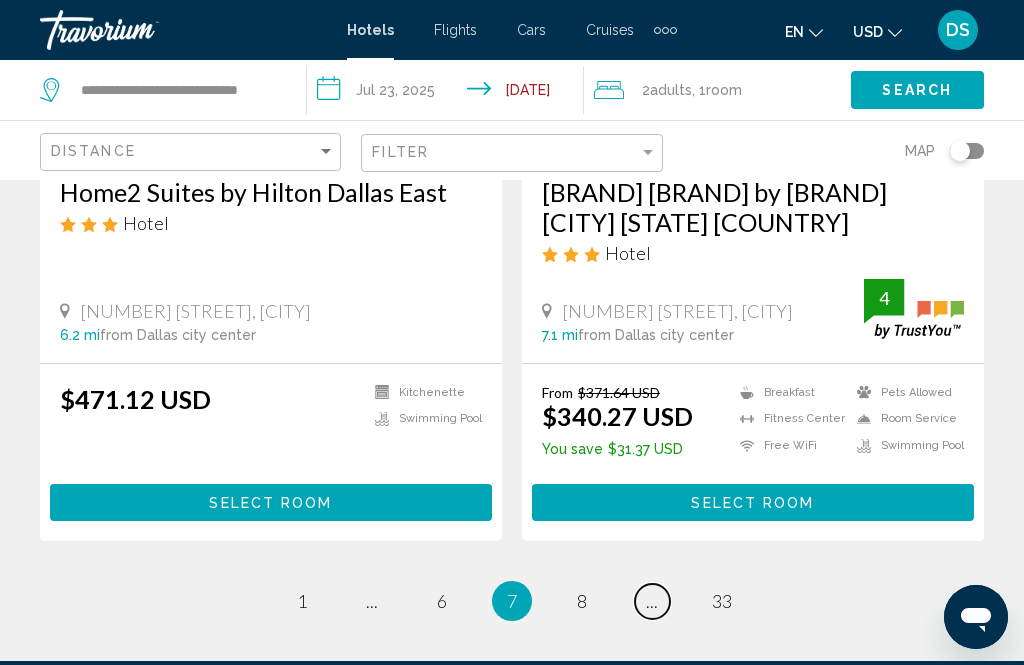 click on "page  ..." at bounding box center [652, 601] 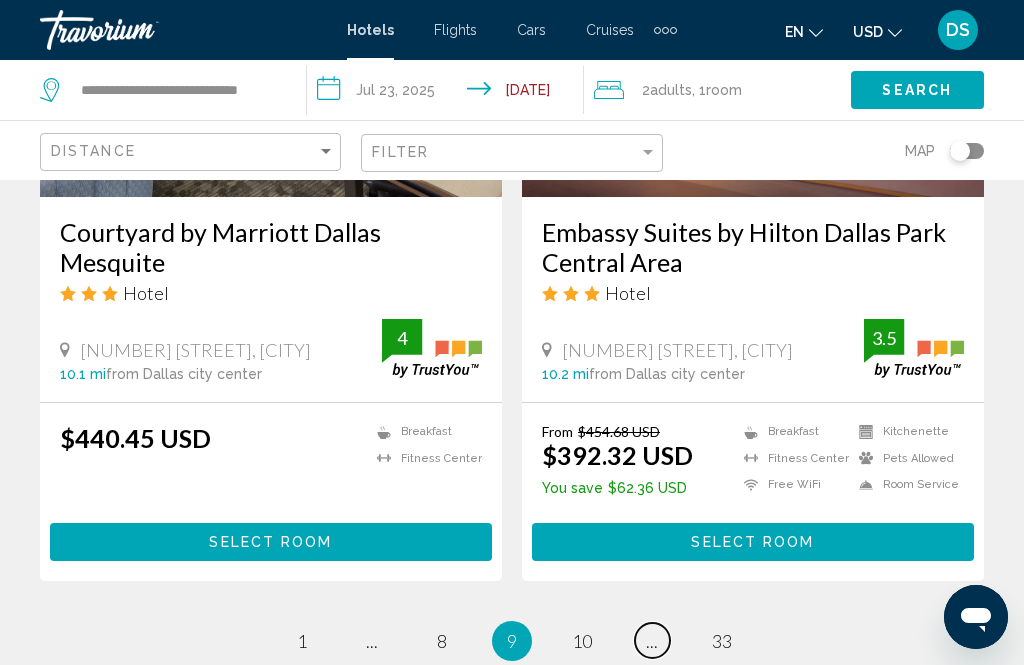 scroll, scrollTop: 4091, scrollLeft: 0, axis: vertical 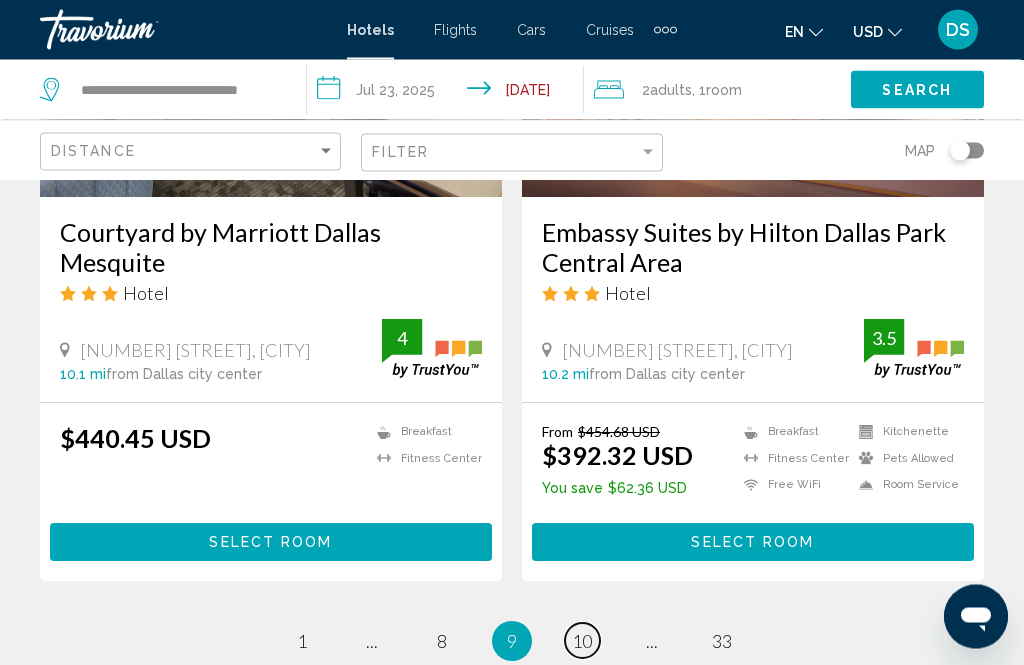 click on "10" at bounding box center [582, 642] 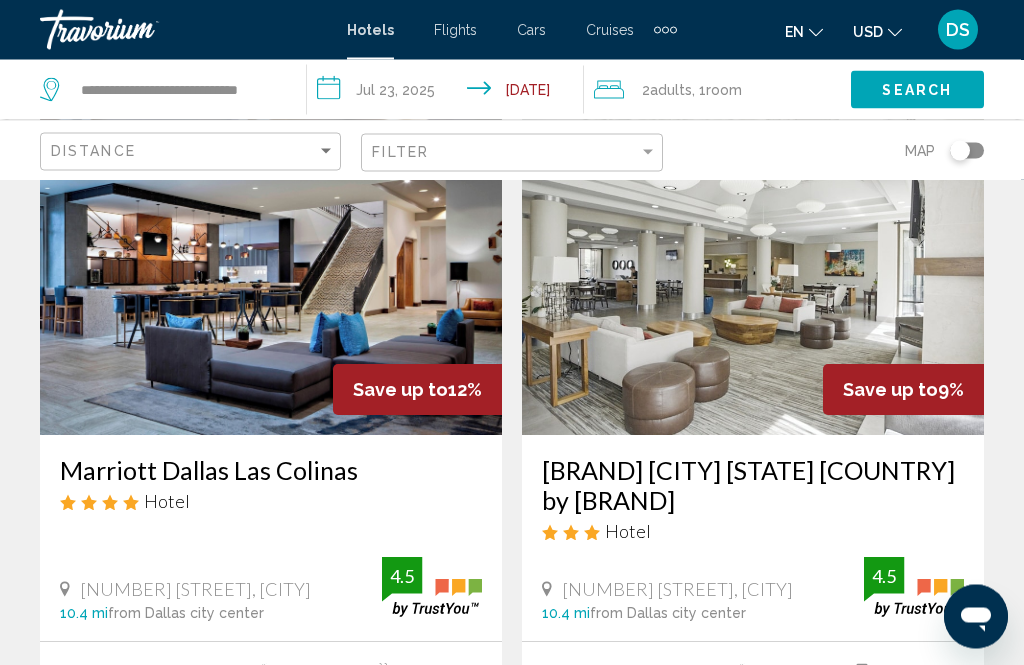 scroll, scrollTop: 3113, scrollLeft: 0, axis: vertical 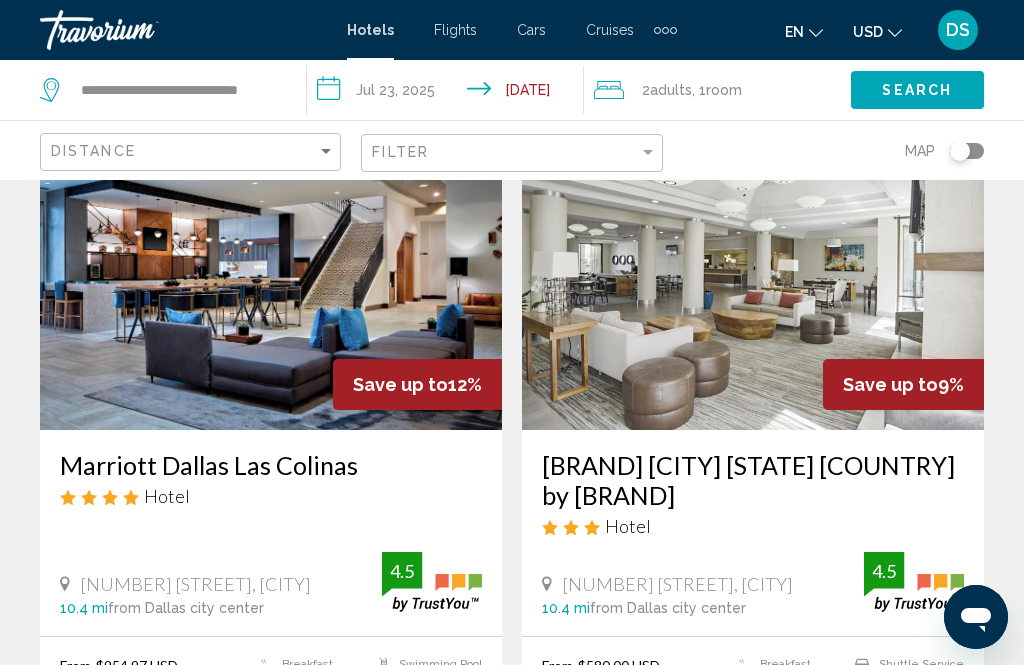 click on "[BRAND] [CITY] [STATE] [COUNTRY] by [BRAND]" at bounding box center [753, 480] 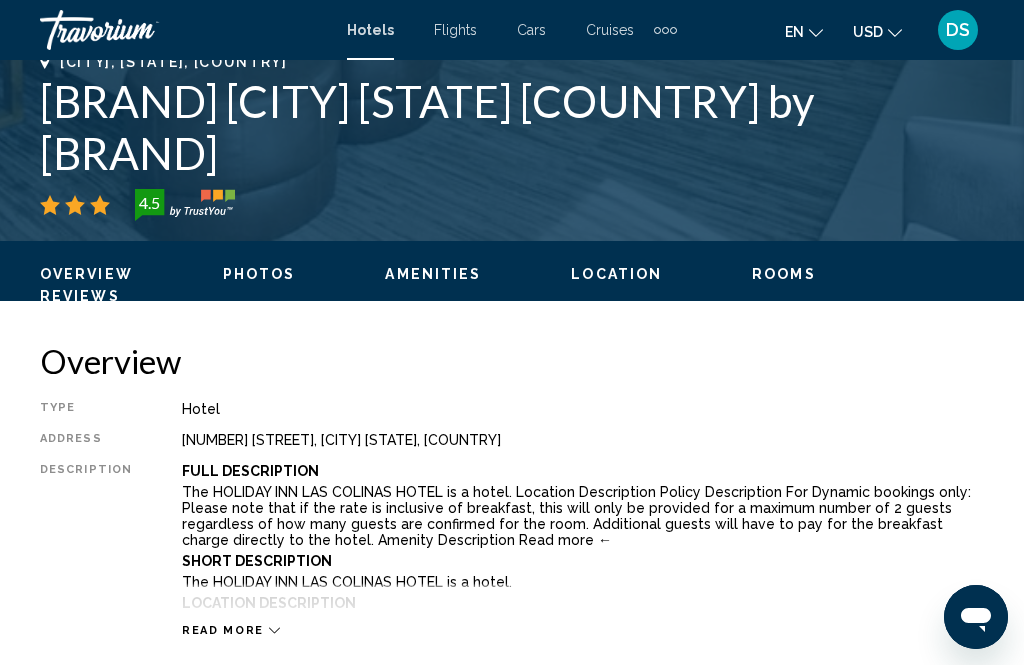 scroll, scrollTop: 771, scrollLeft: 0, axis: vertical 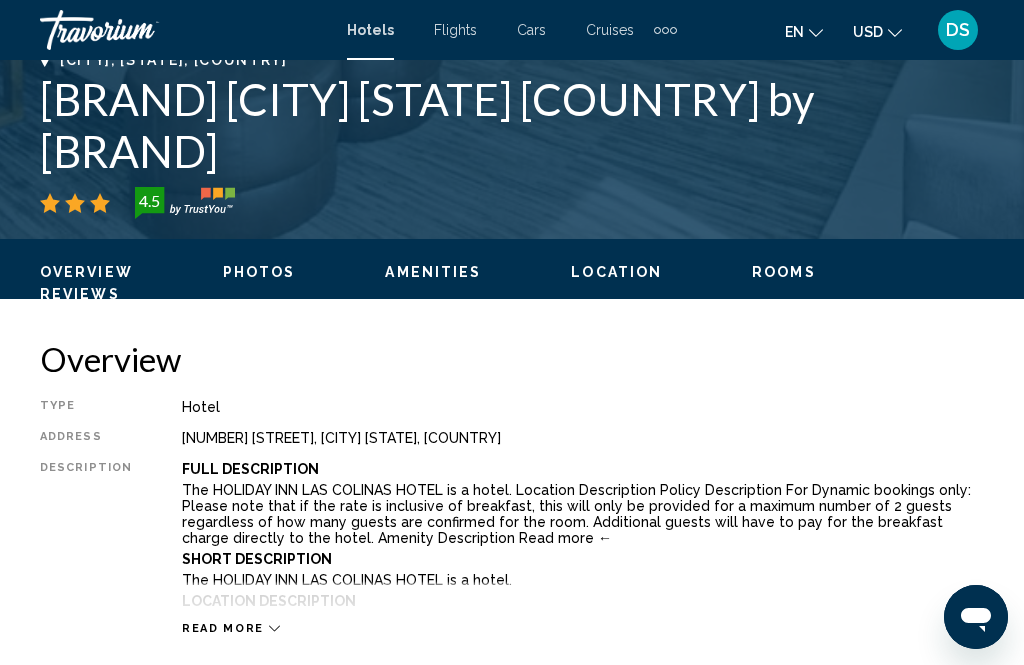 click on "Read more" at bounding box center (223, 628) 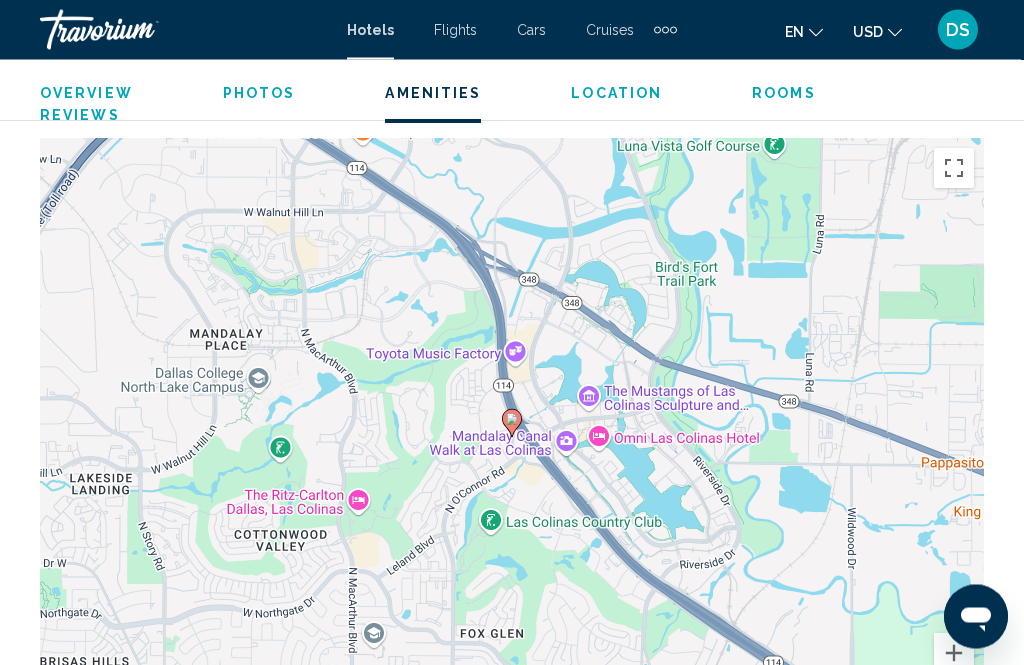 scroll, scrollTop: 2903, scrollLeft: 0, axis: vertical 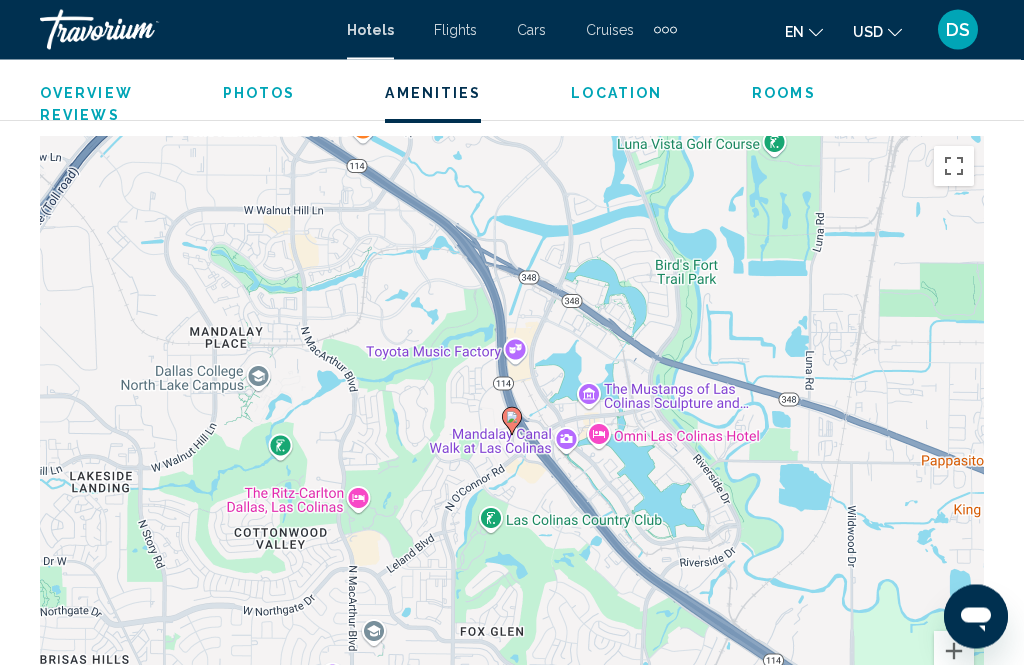 click on "To activate drag with keyboard, press Alt + Enter. Once in keyboard drag state, use the arrow keys to move the marker. To complete the drag, press the Enter key. To cancel, press Escape." at bounding box center (512, 437) 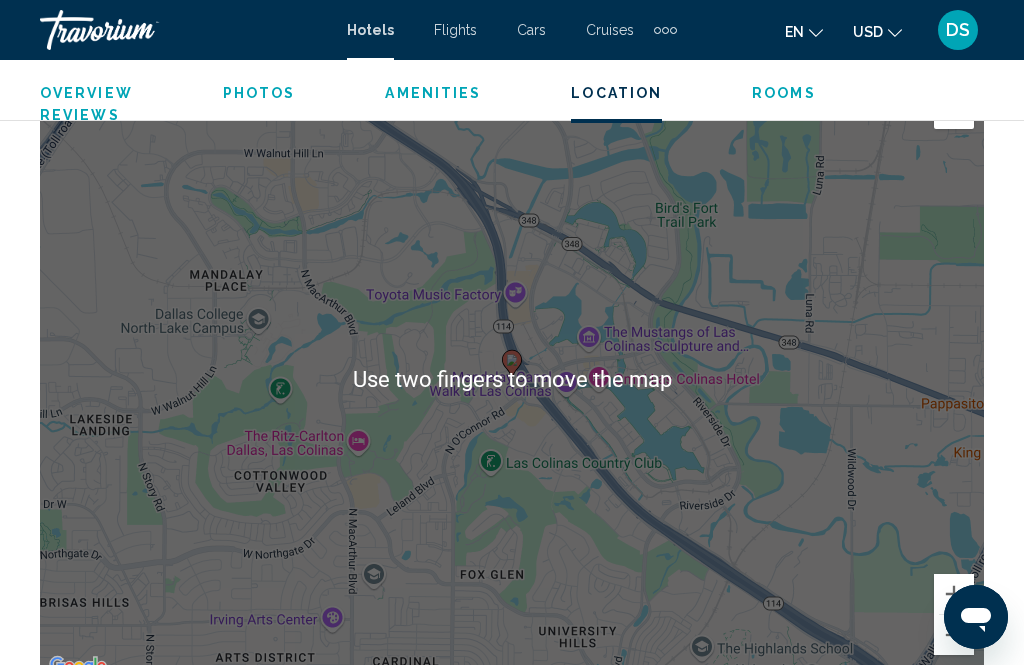 scroll, scrollTop: 2962, scrollLeft: 0, axis: vertical 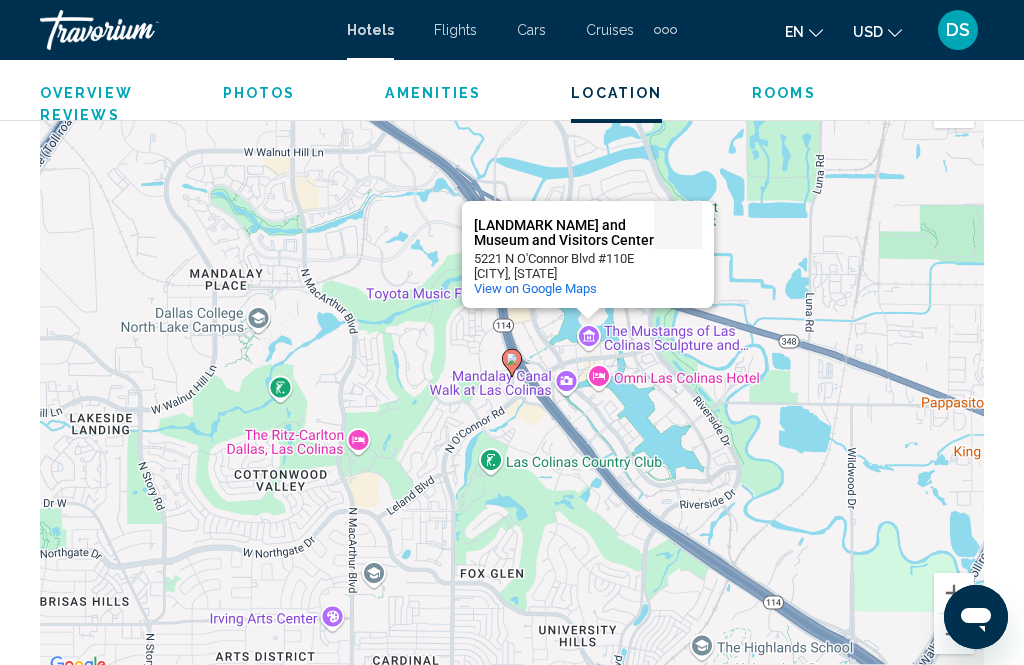 click at bounding box center [512, 363] 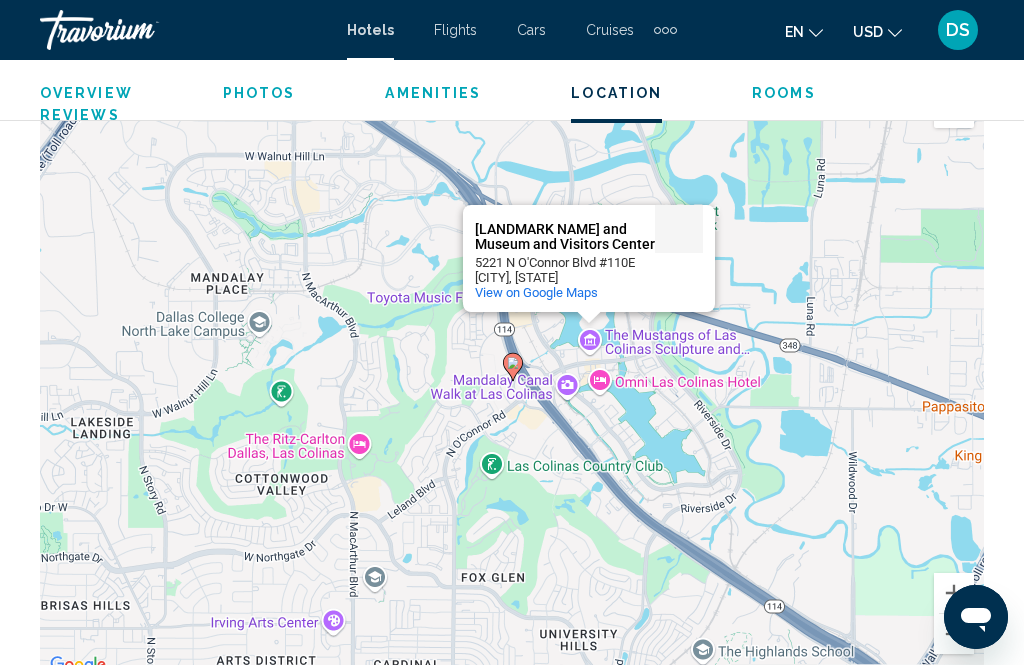 scroll, scrollTop: 3002, scrollLeft: 0, axis: vertical 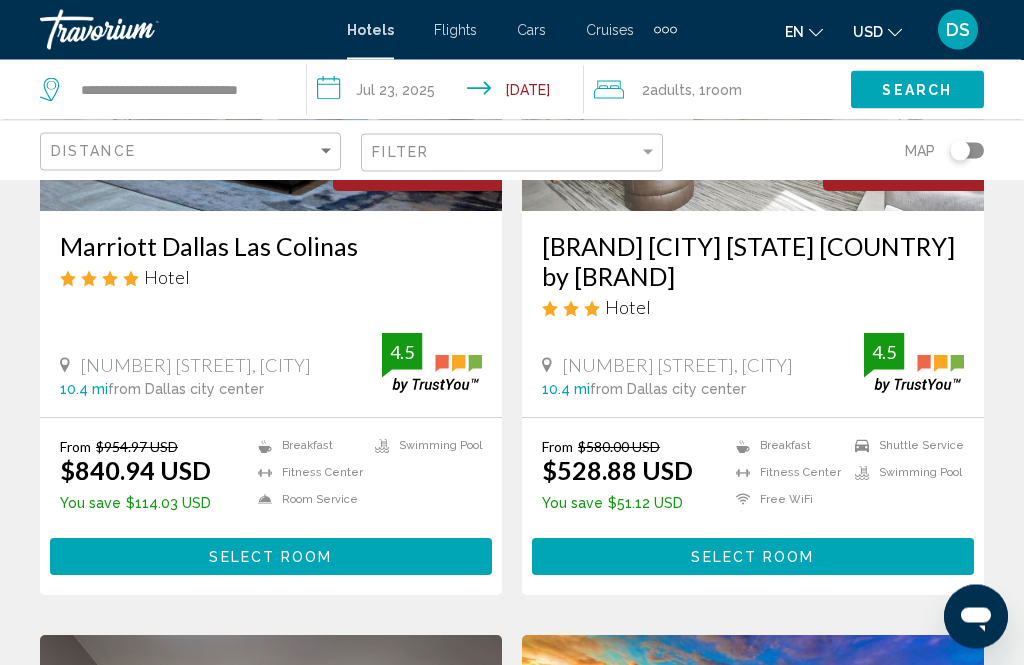 click on "[BRAND] [CITY] [STATE] [COUNTRY] by [BRAND]" at bounding box center [753, 262] 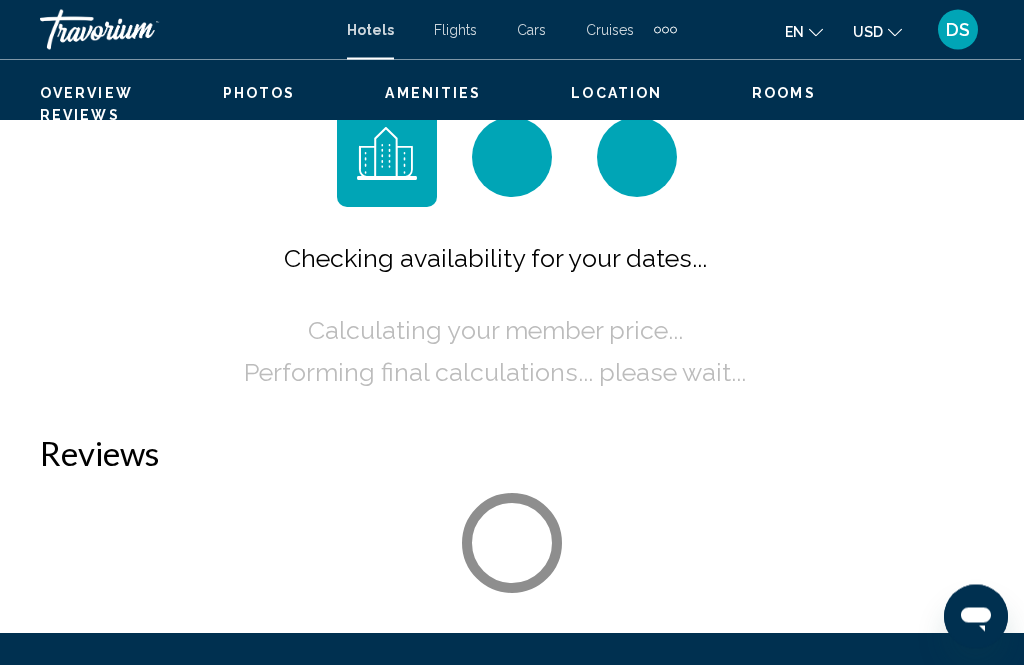 scroll, scrollTop: 0, scrollLeft: 0, axis: both 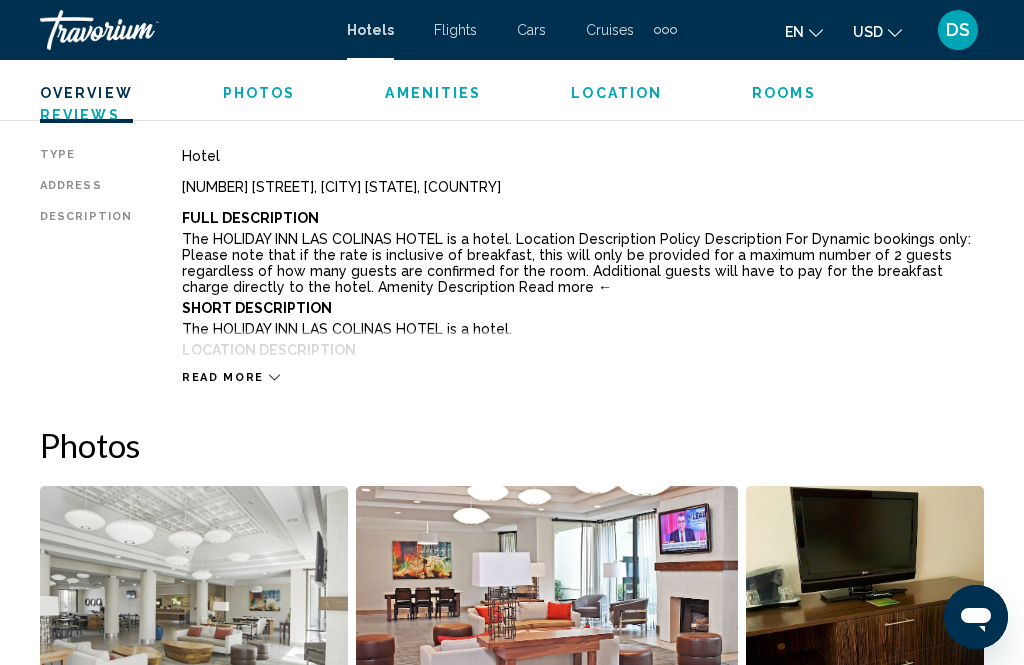 click on "Rooms" at bounding box center [784, 93] 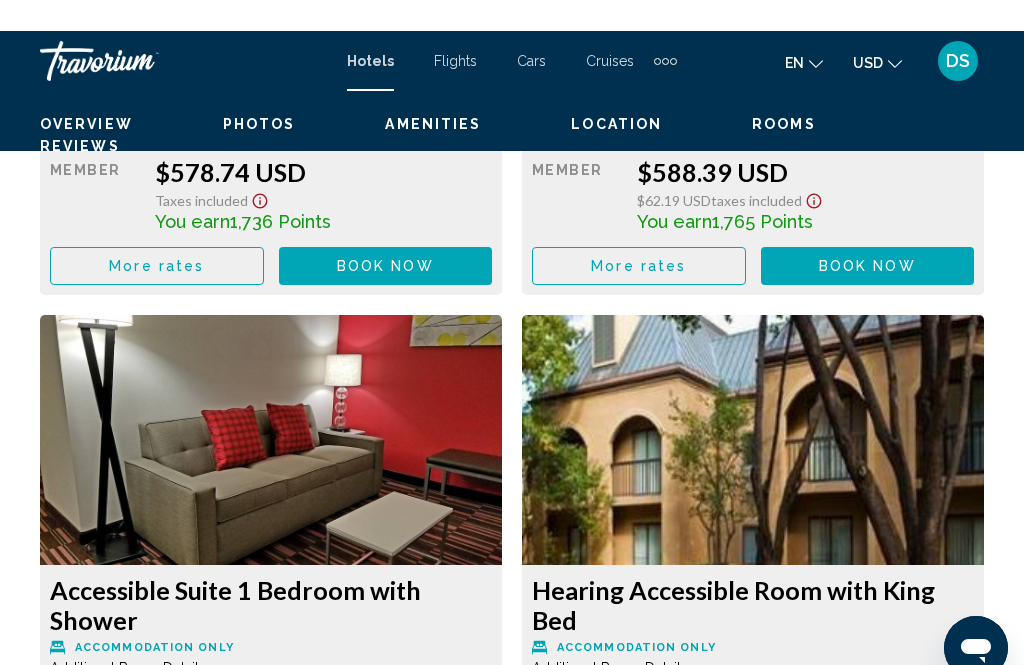 scroll, scrollTop: 8088, scrollLeft: 0, axis: vertical 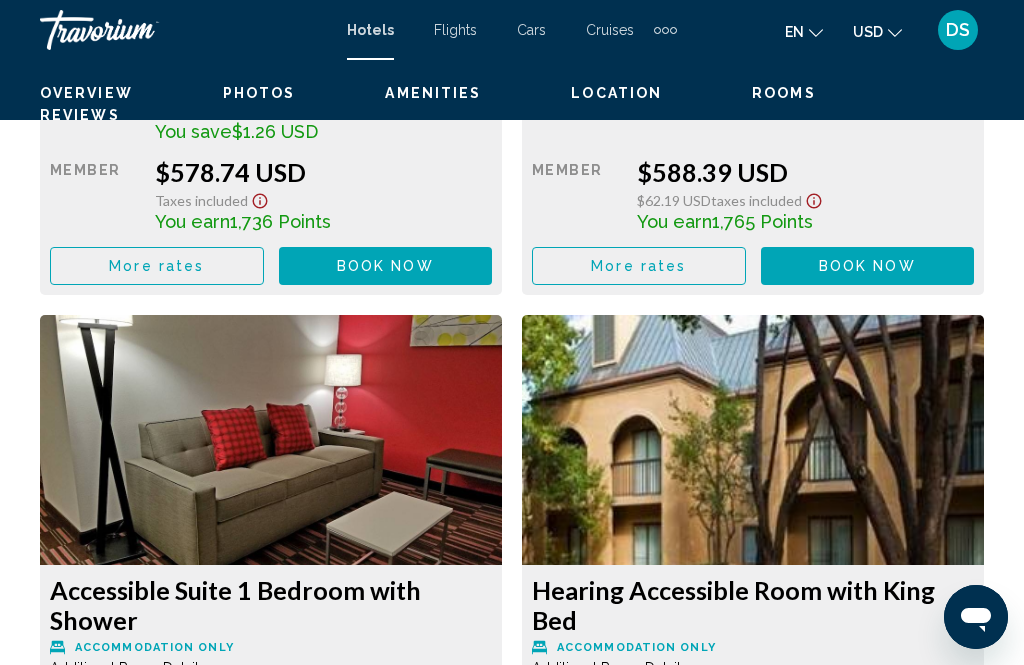 click at bounding box center [271, -4524] 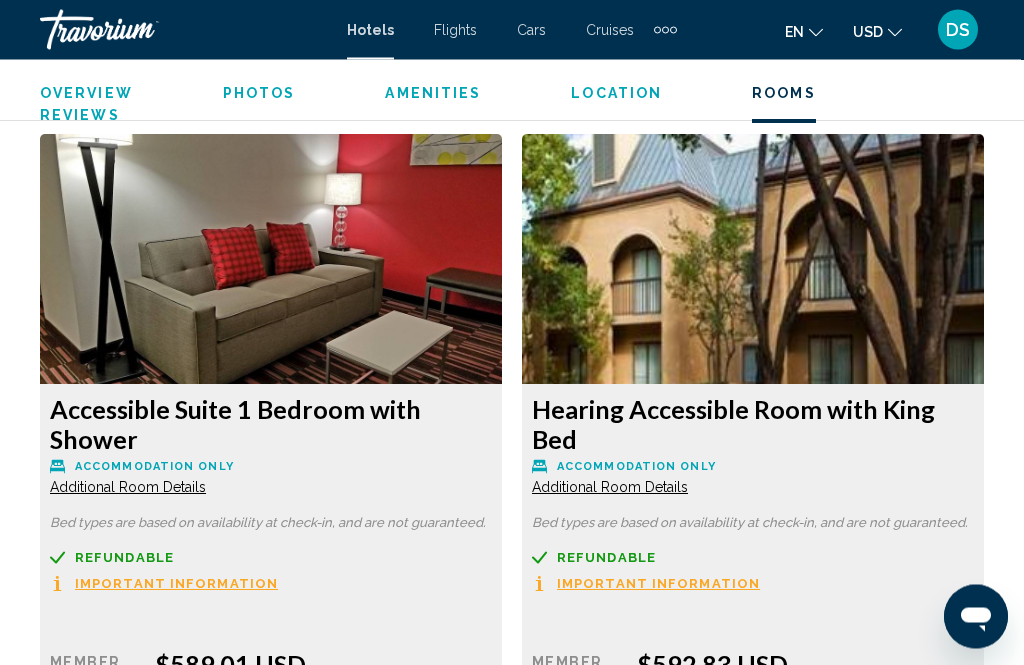 scroll, scrollTop: 8286, scrollLeft: 0, axis: vertical 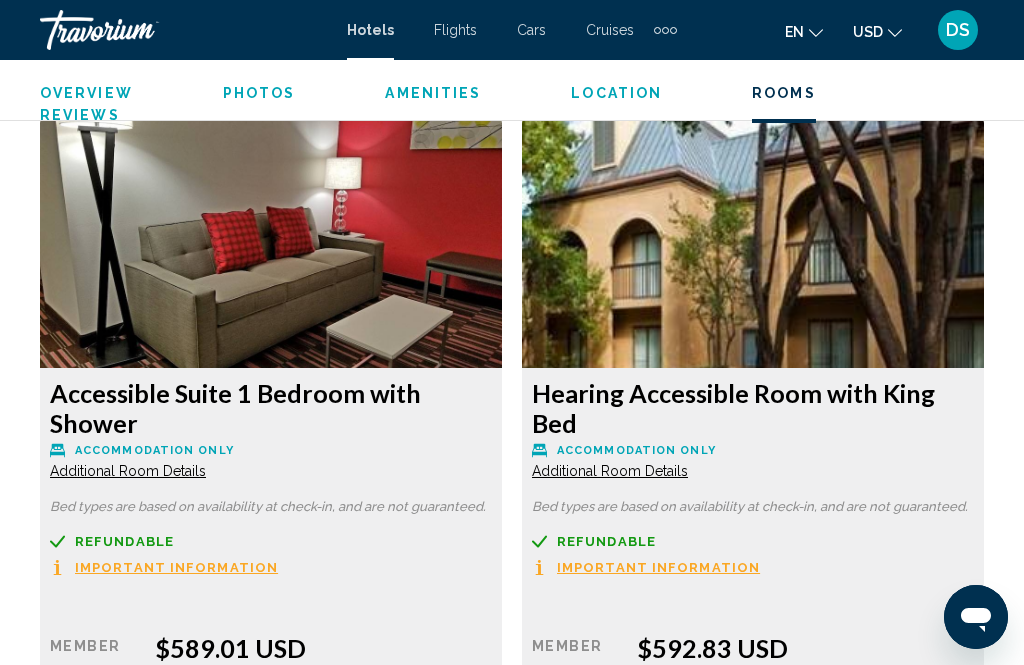 click on "Additional Room Details" at bounding box center [128, -4463] 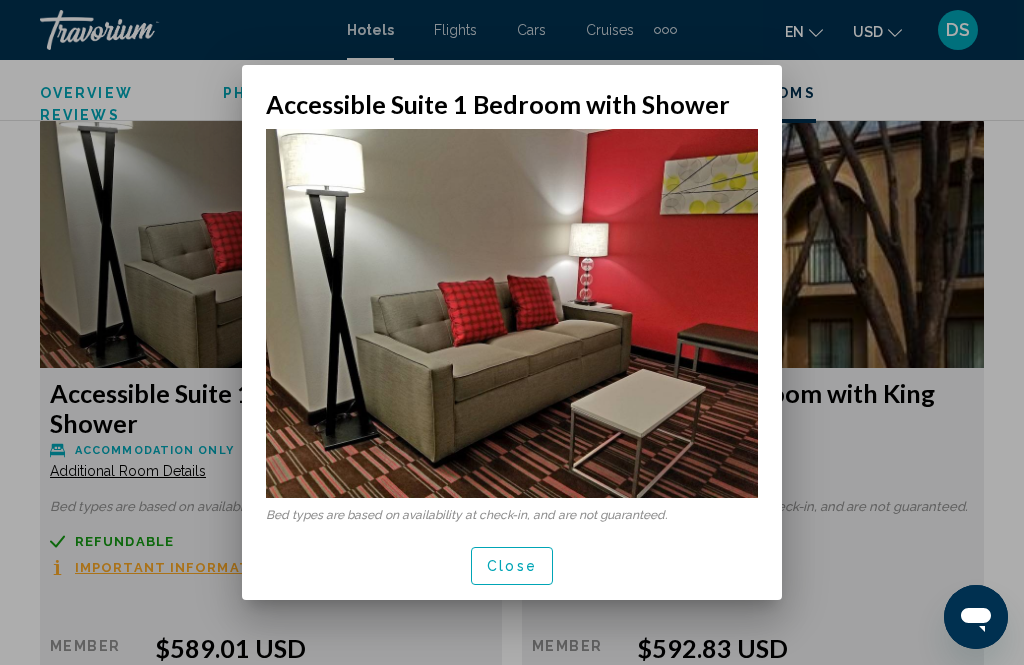 scroll, scrollTop: 0, scrollLeft: 0, axis: both 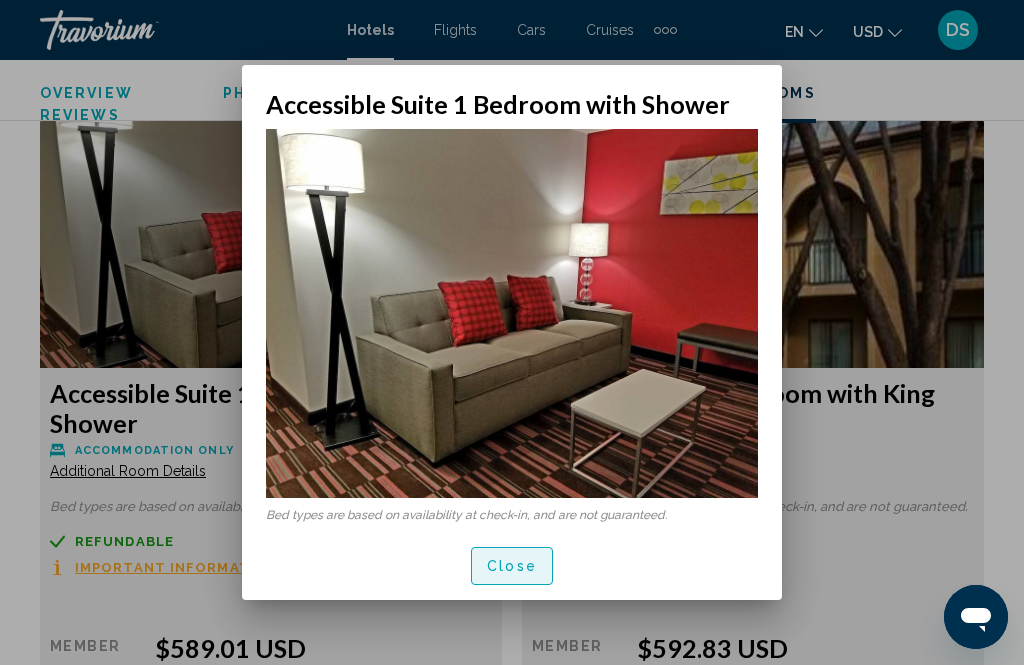 click on "Close" at bounding box center (512, 567) 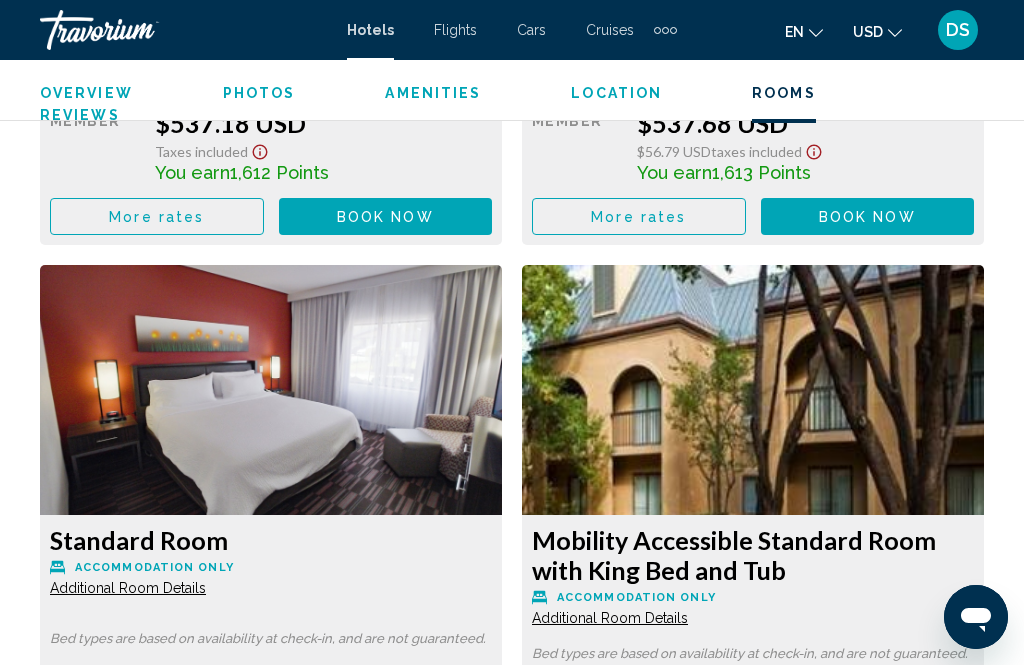 scroll, scrollTop: 5335, scrollLeft: 0, axis: vertical 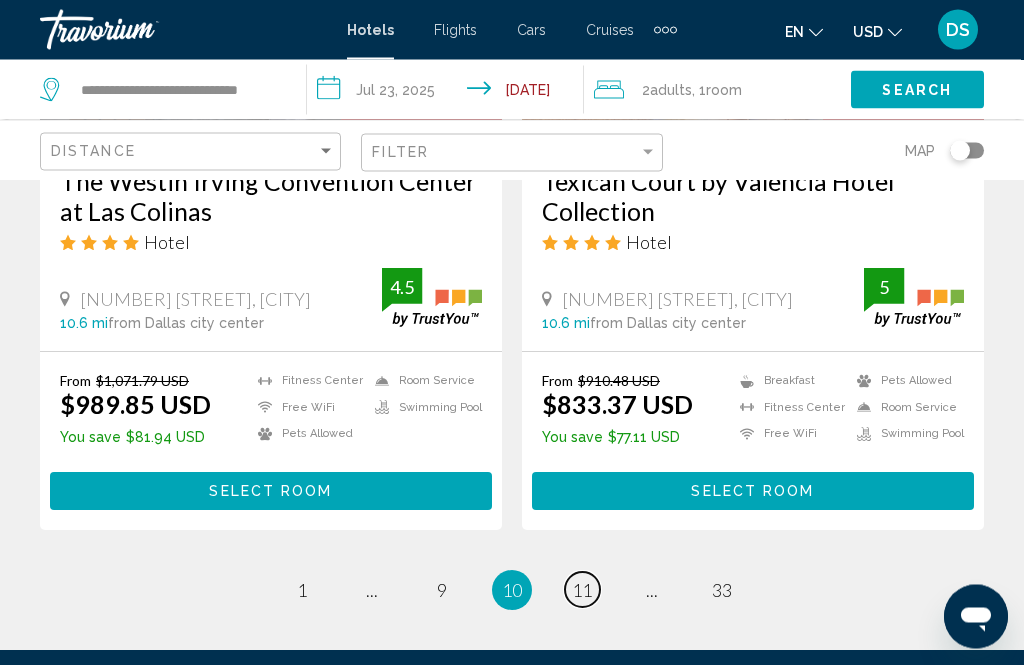 click on "page  11" at bounding box center (582, 590) 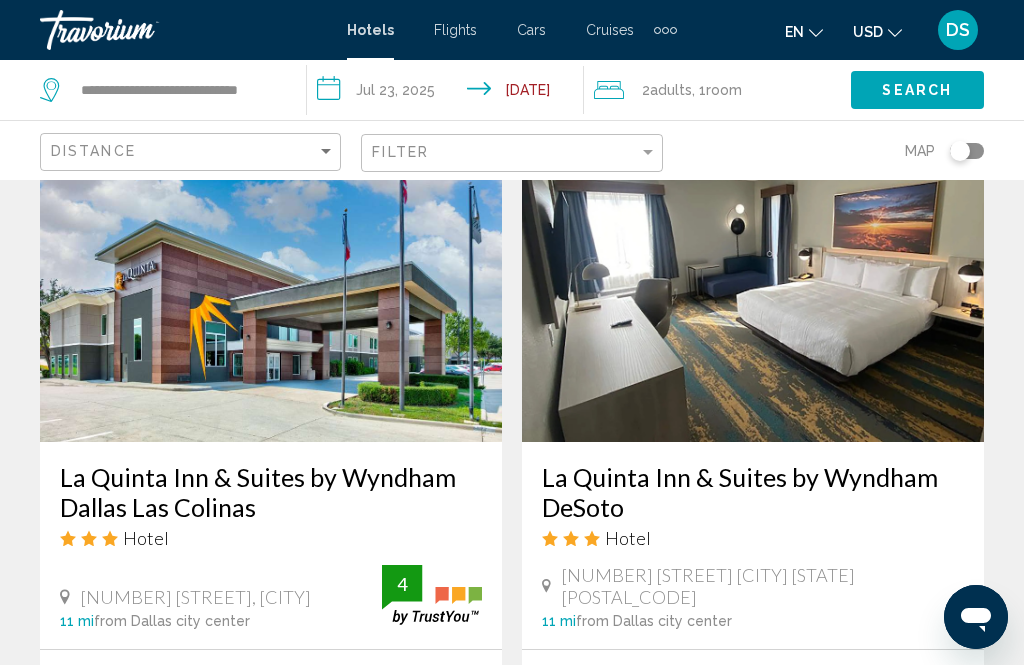 scroll, scrollTop: 3078, scrollLeft: 0, axis: vertical 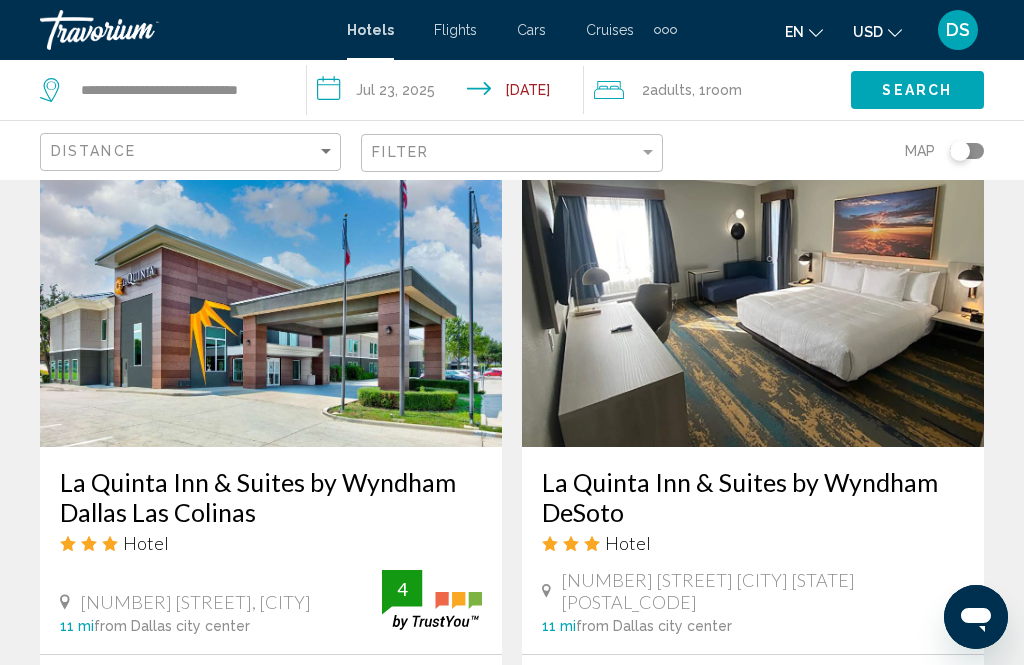 click at bounding box center (271, 287) 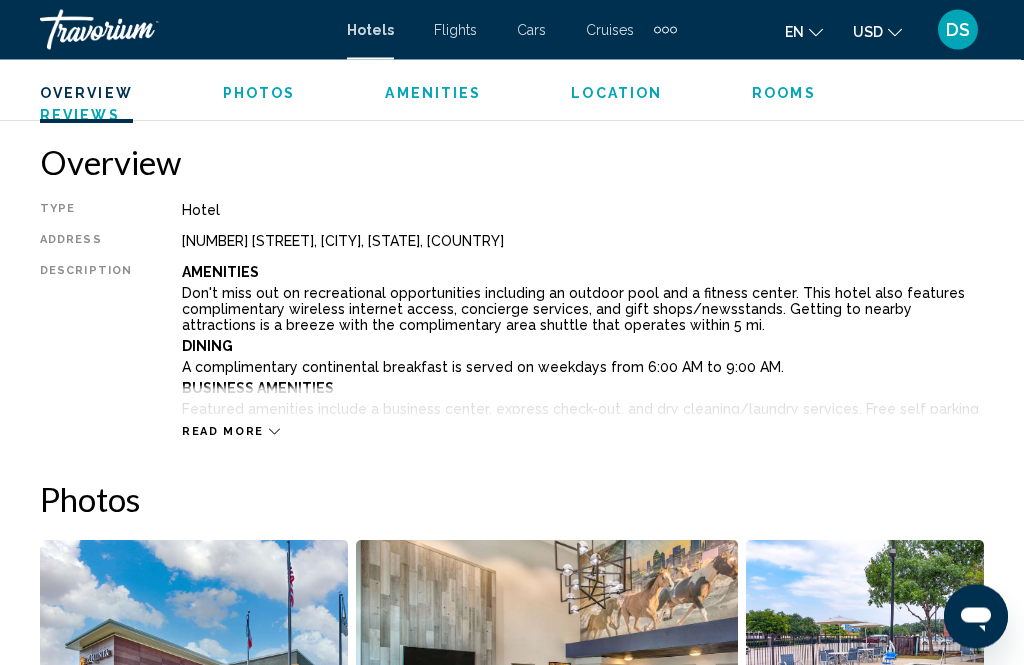 scroll, scrollTop: 977, scrollLeft: 0, axis: vertical 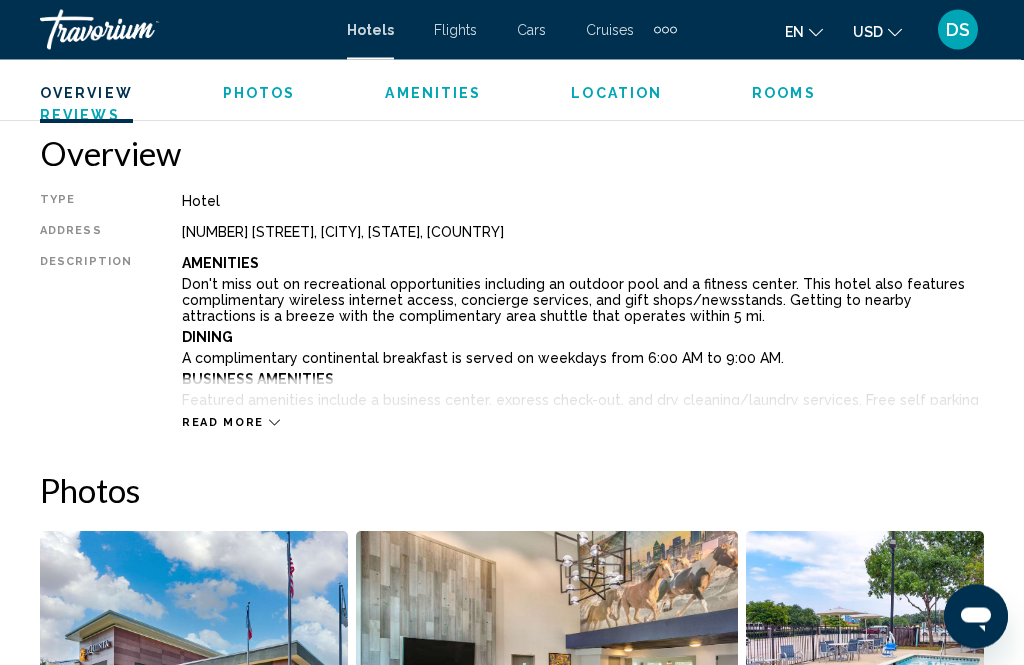 click 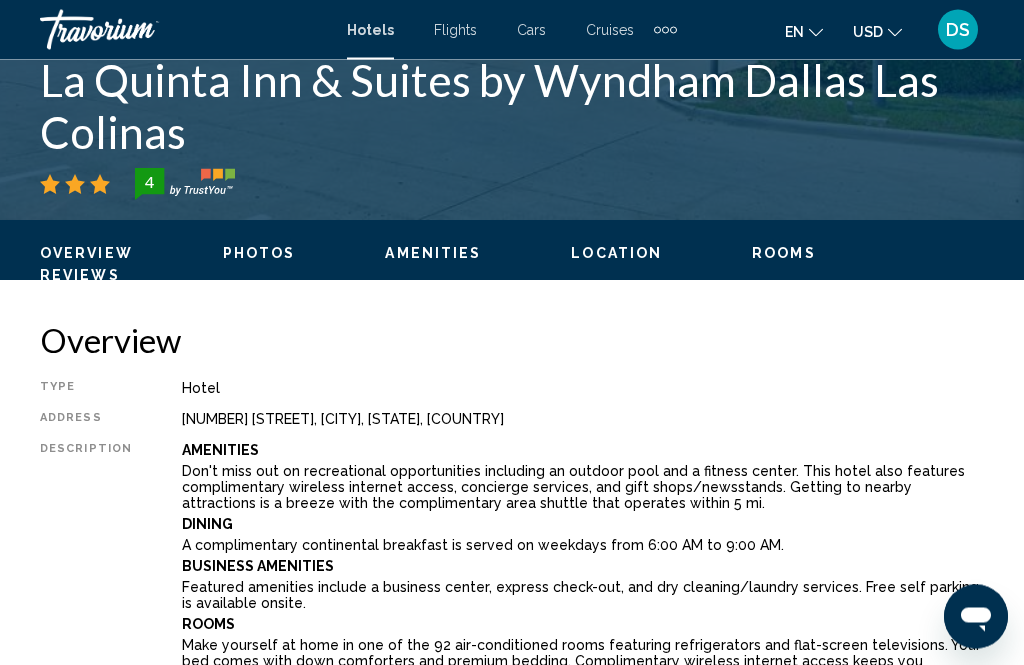 scroll, scrollTop: 781, scrollLeft: 0, axis: vertical 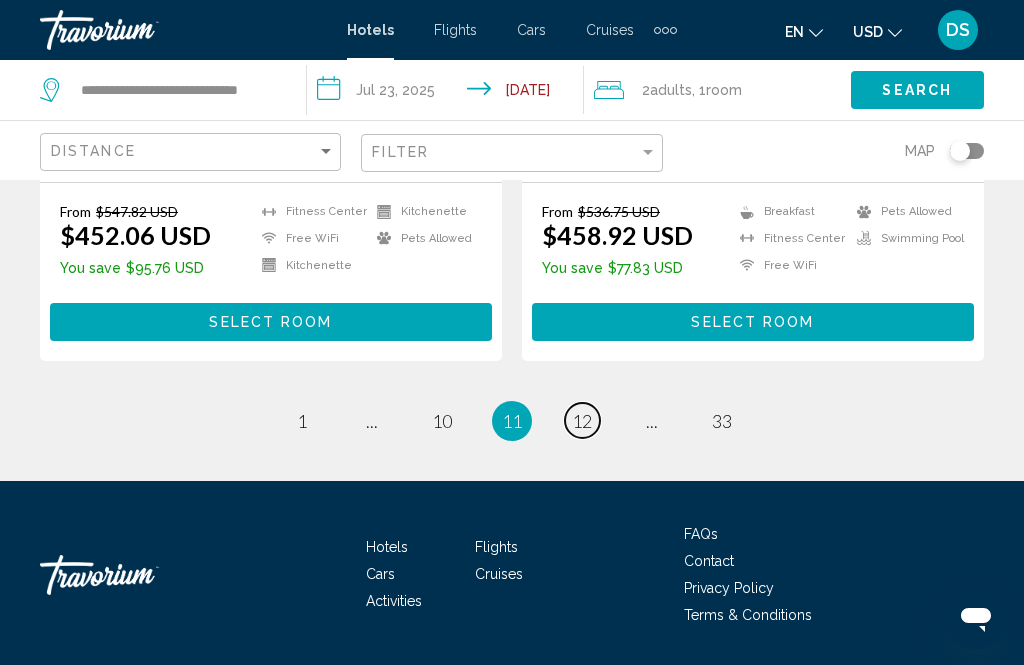 click on "page  12" at bounding box center [582, 420] 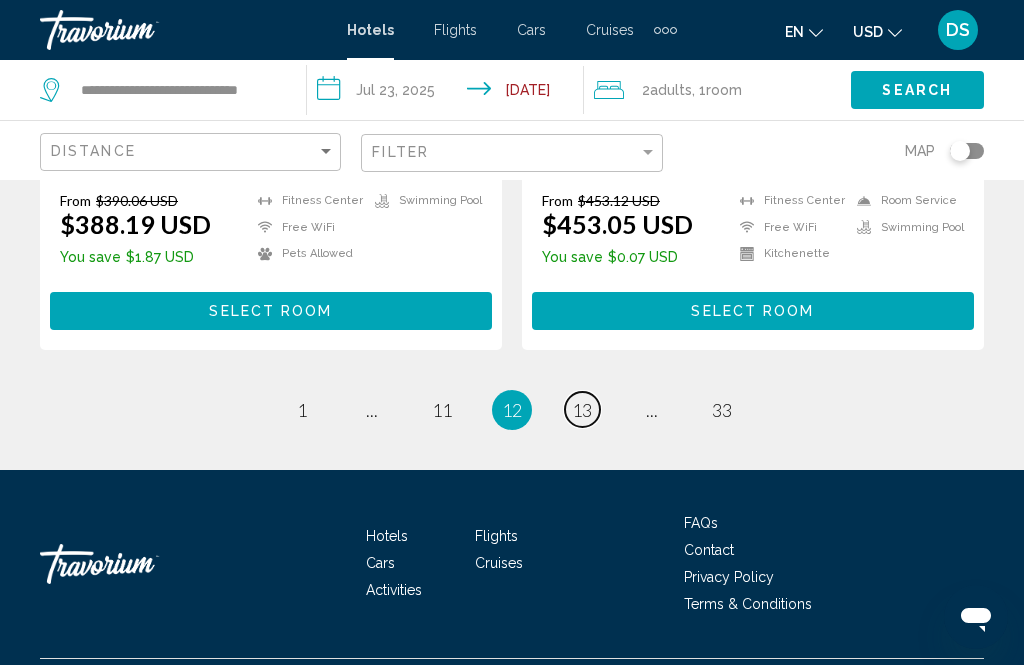 scroll, scrollTop: 4283, scrollLeft: 0, axis: vertical 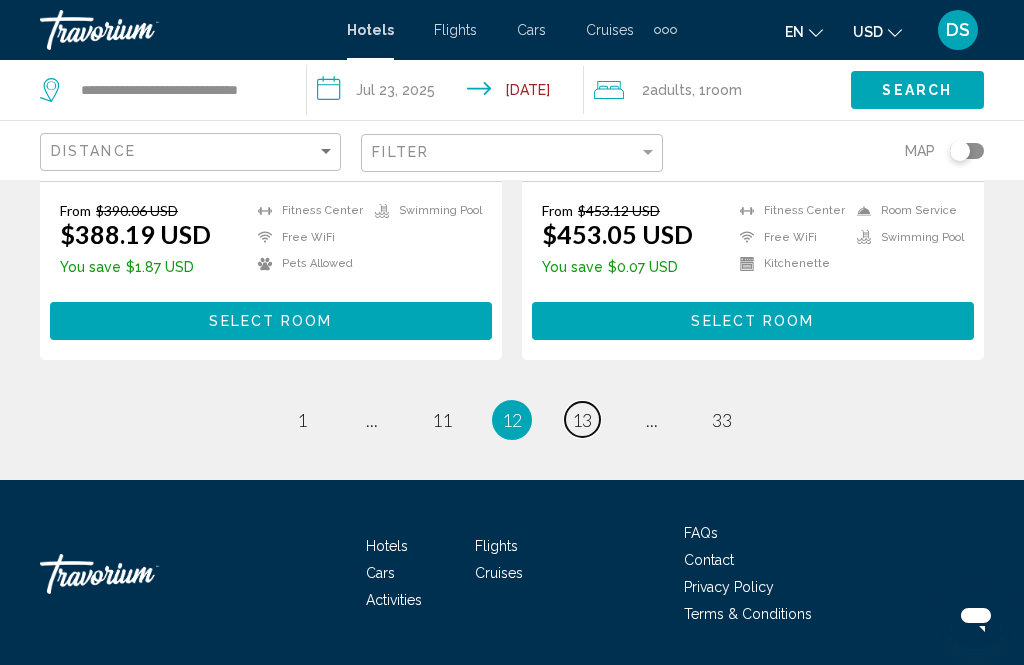 click on "13" at bounding box center (582, 420) 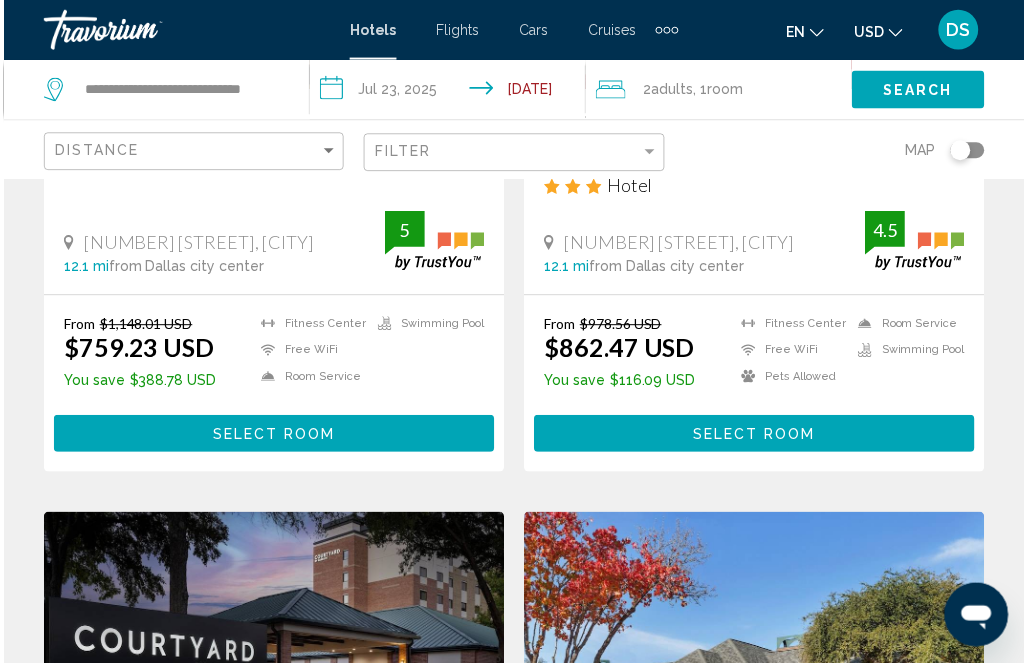 scroll, scrollTop: 2723, scrollLeft: 0, axis: vertical 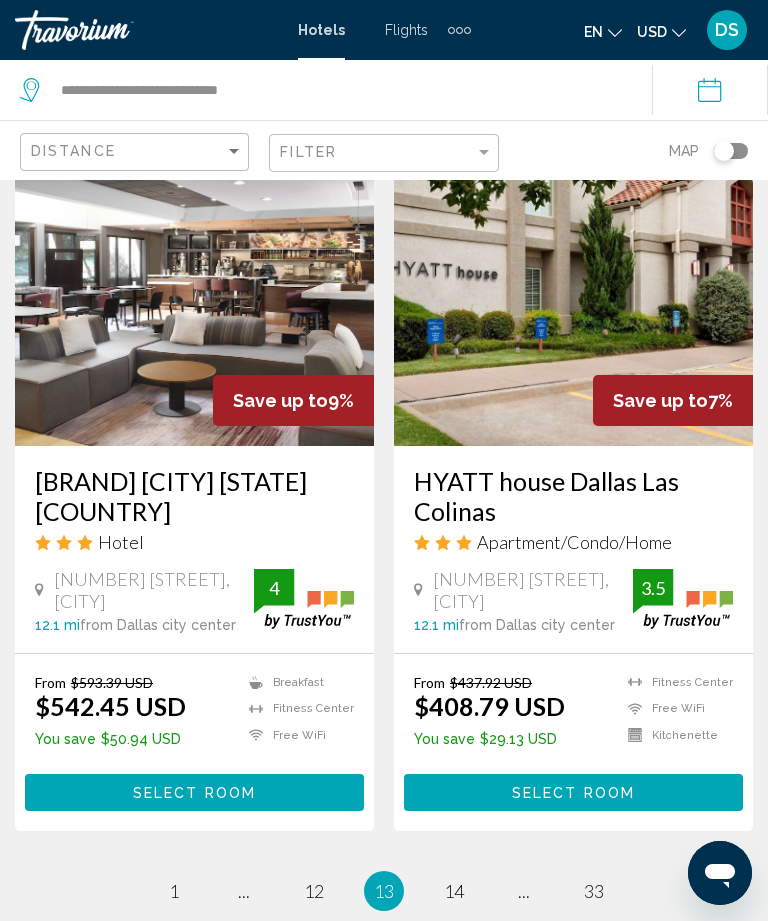 click at bounding box center (194, 286) 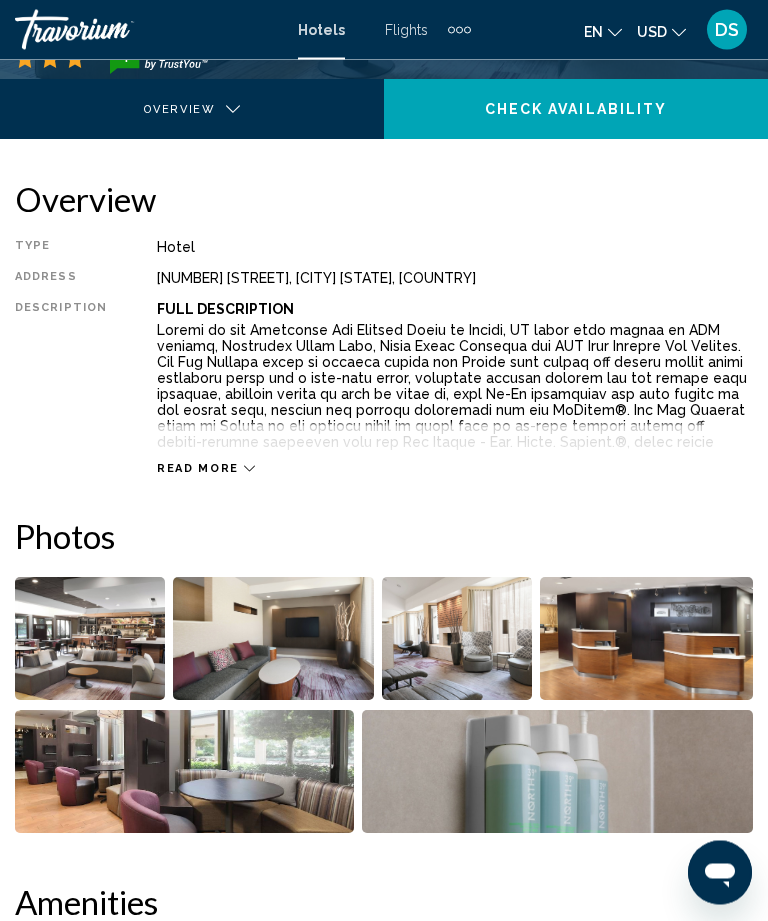 scroll, scrollTop: 401, scrollLeft: 0, axis: vertical 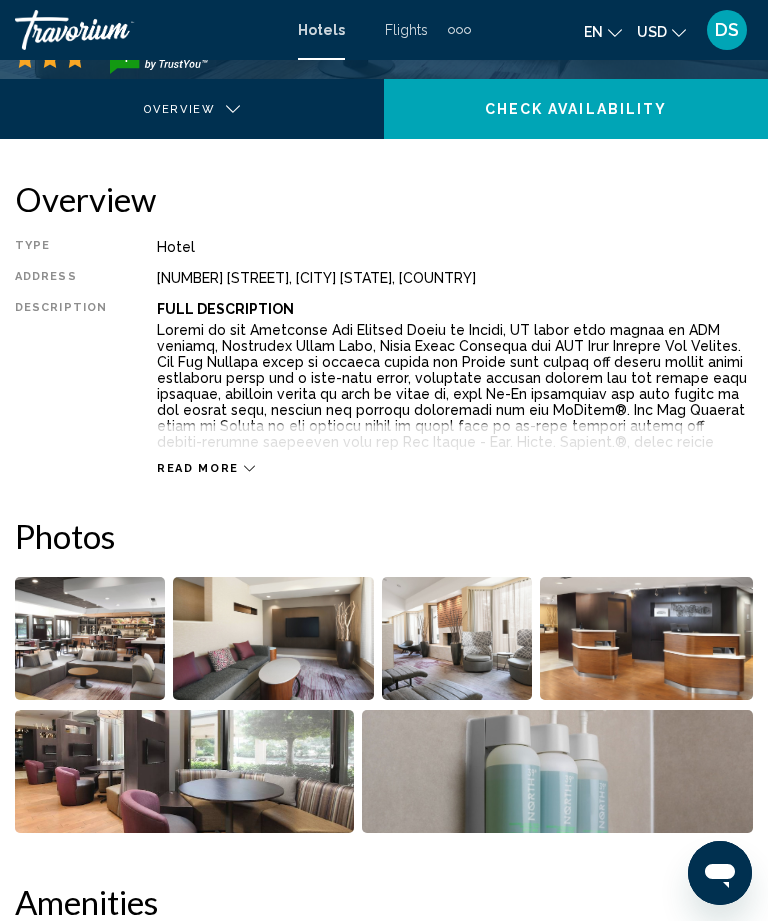 click on "Read more" at bounding box center (198, 468) 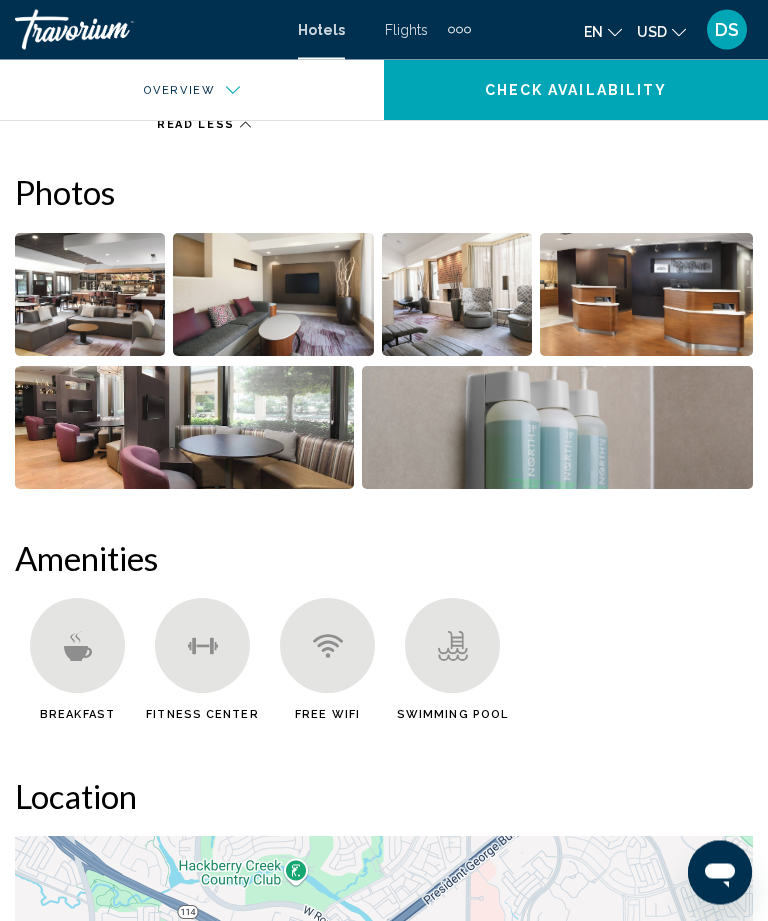 scroll, scrollTop: 825, scrollLeft: 0, axis: vertical 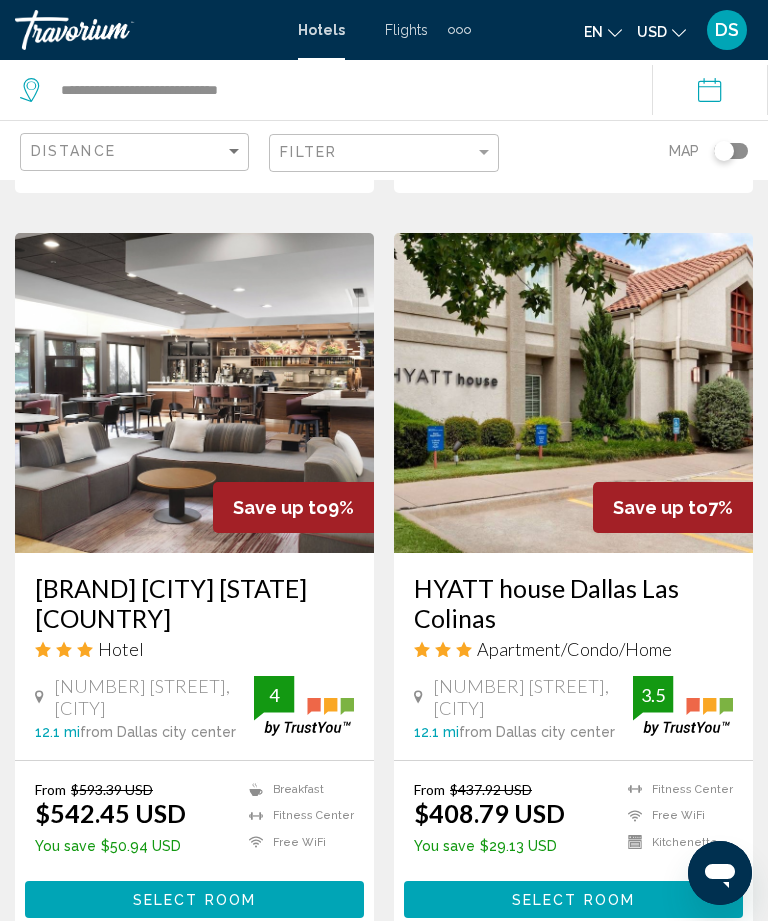 click at bounding box center [194, 393] 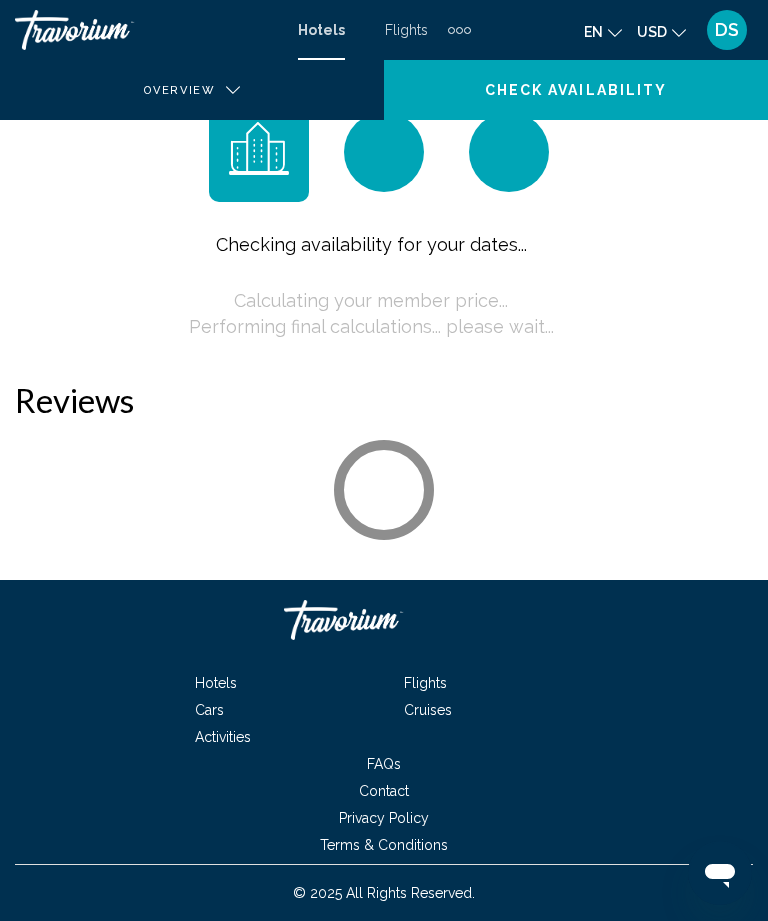 scroll, scrollTop: 0, scrollLeft: 0, axis: both 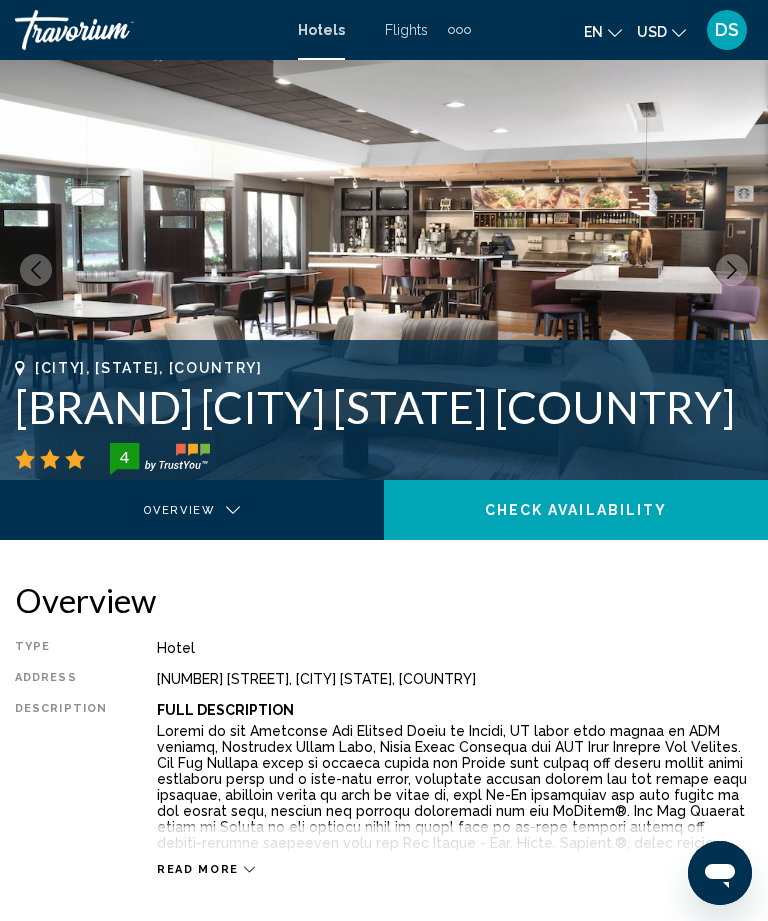 click on "Read more" at bounding box center [198, 869] 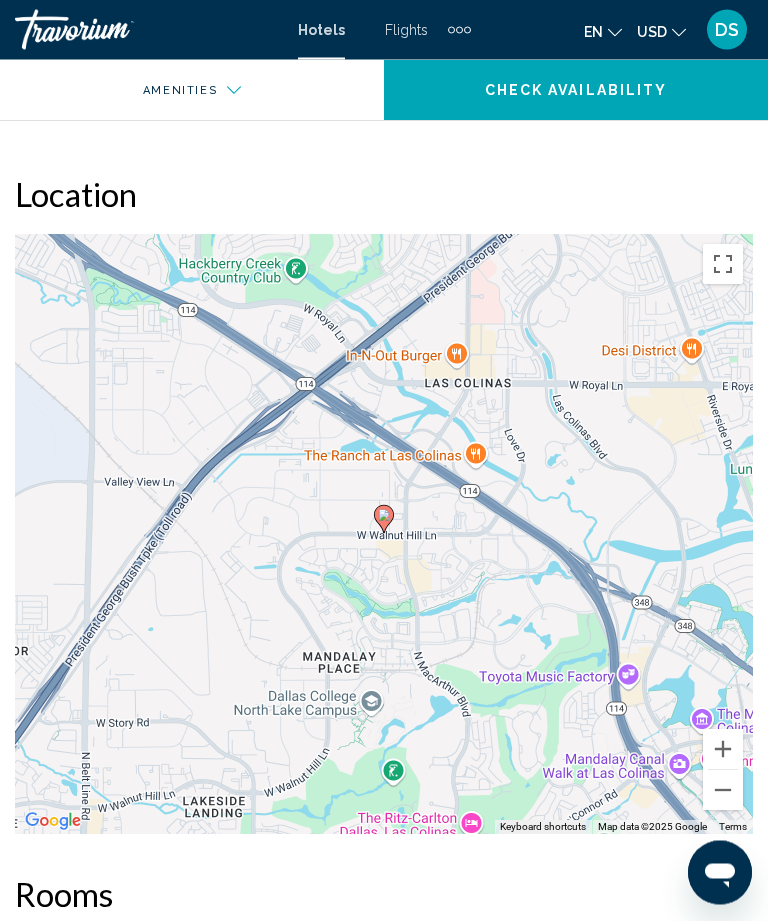 scroll, scrollTop: 1432, scrollLeft: 0, axis: vertical 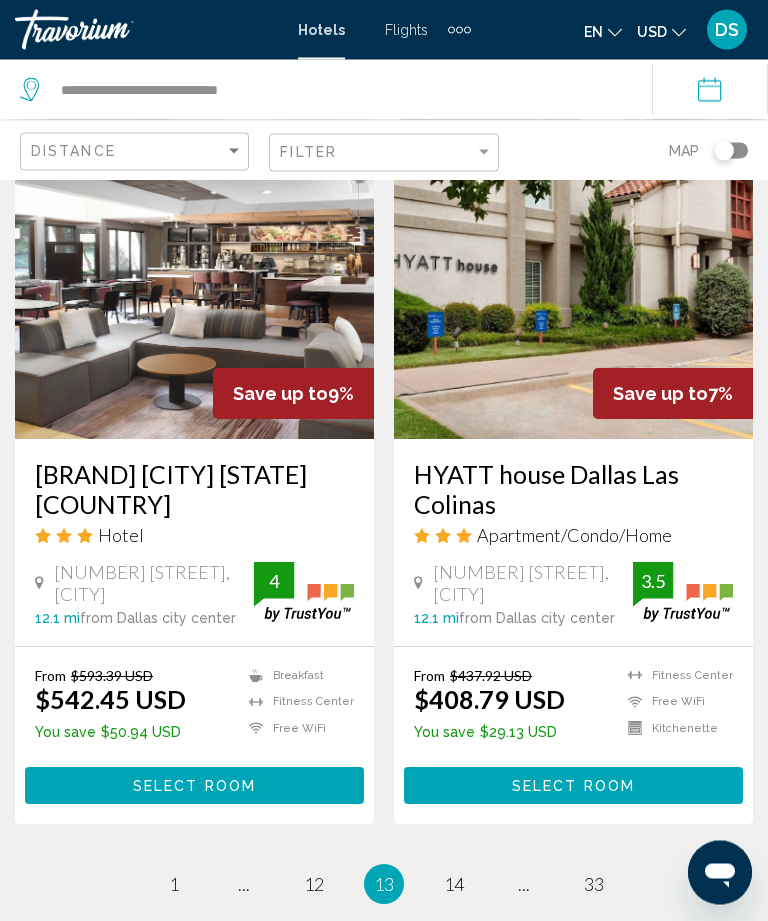 click at bounding box center (573, 280) 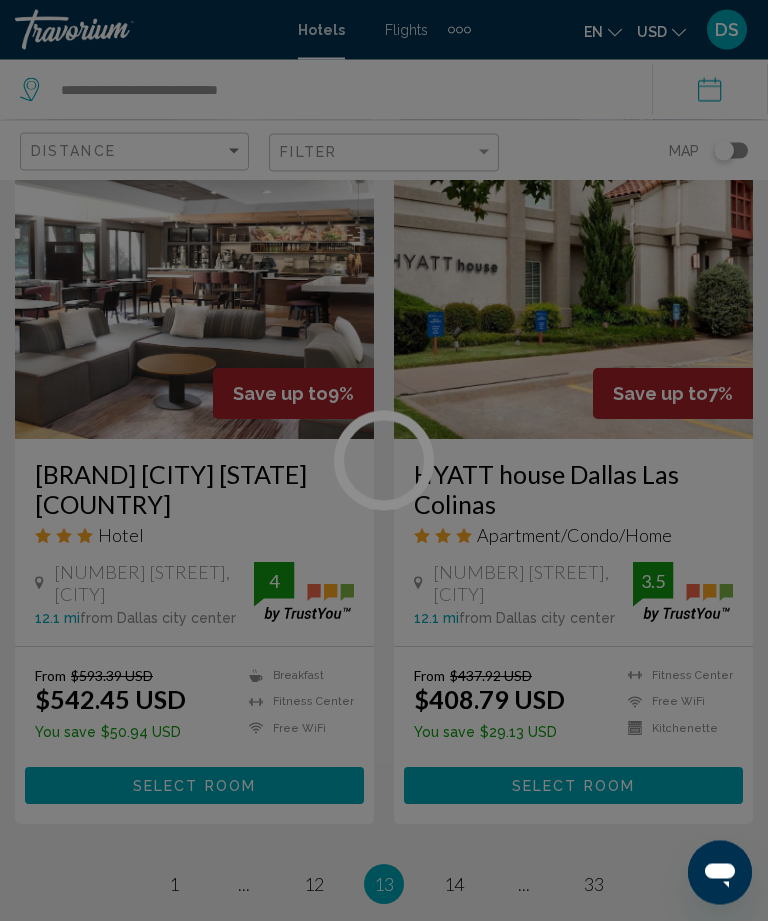 scroll, scrollTop: 3918, scrollLeft: 0, axis: vertical 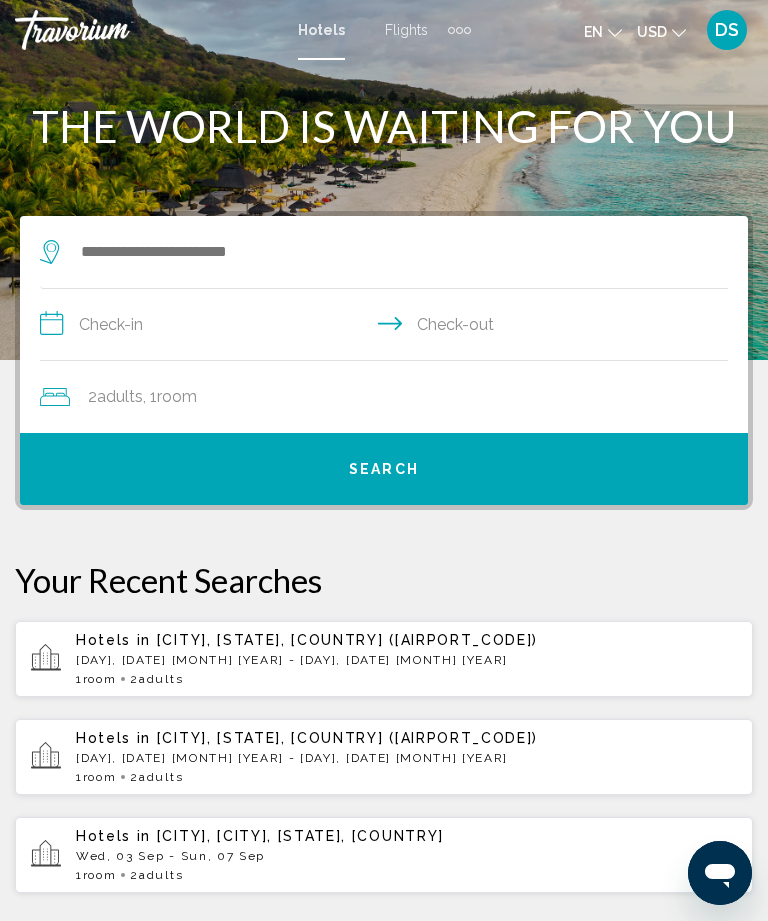 click on "[DAY], [DATE] [MONTH] [YEAR] - [DAY], [DATE] [MONTH] [YEAR]" at bounding box center (406, 660) 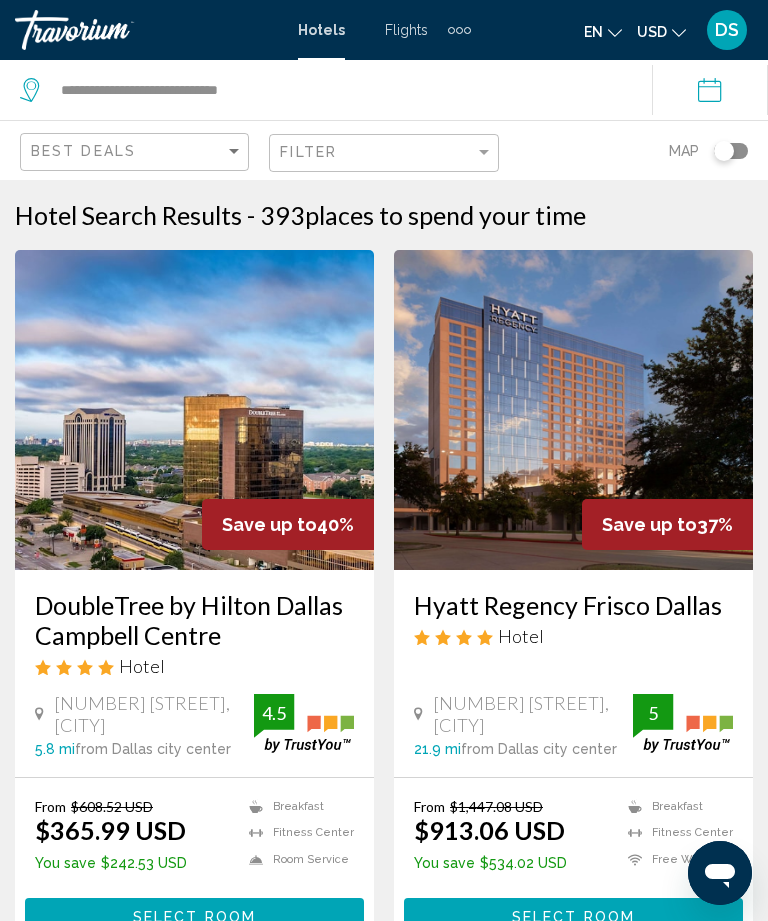 click on "Filter" 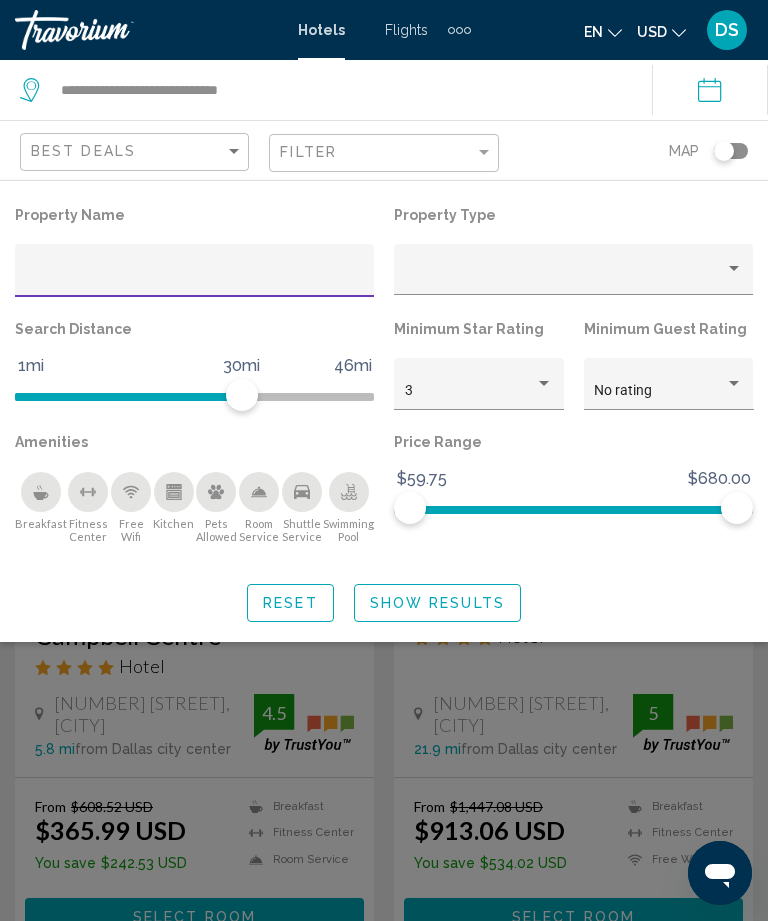 click 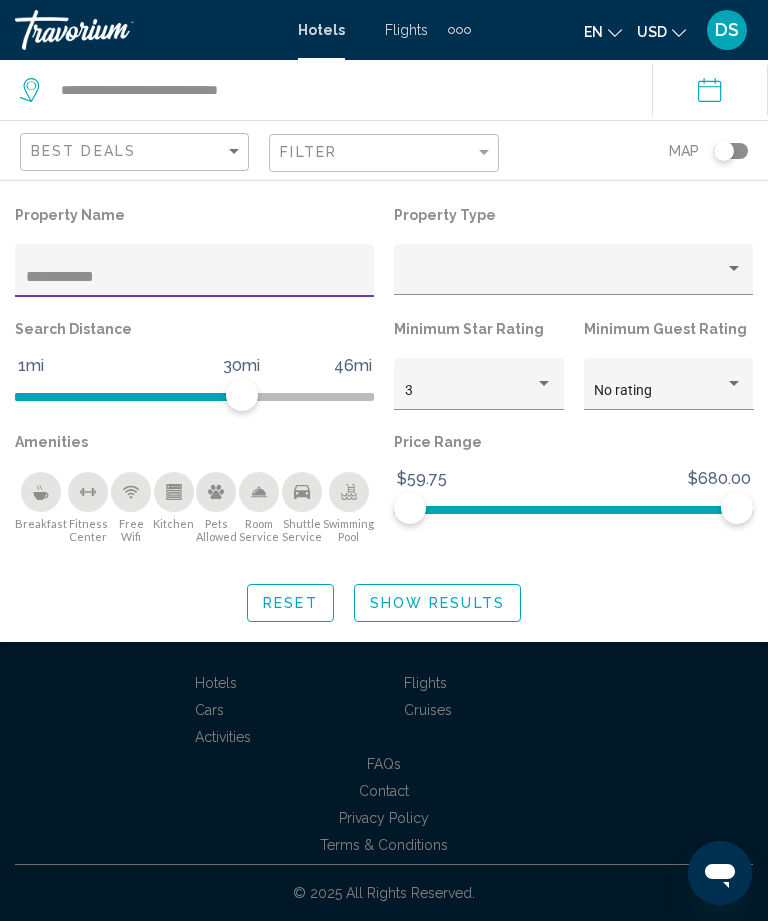 type on "**********" 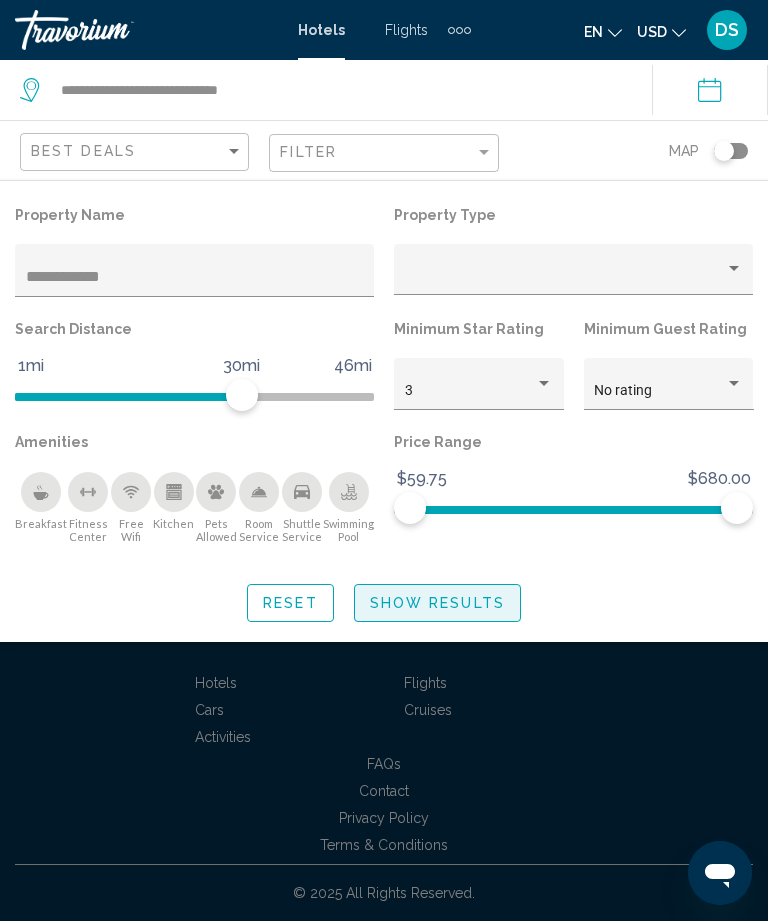 click on "Show Results" 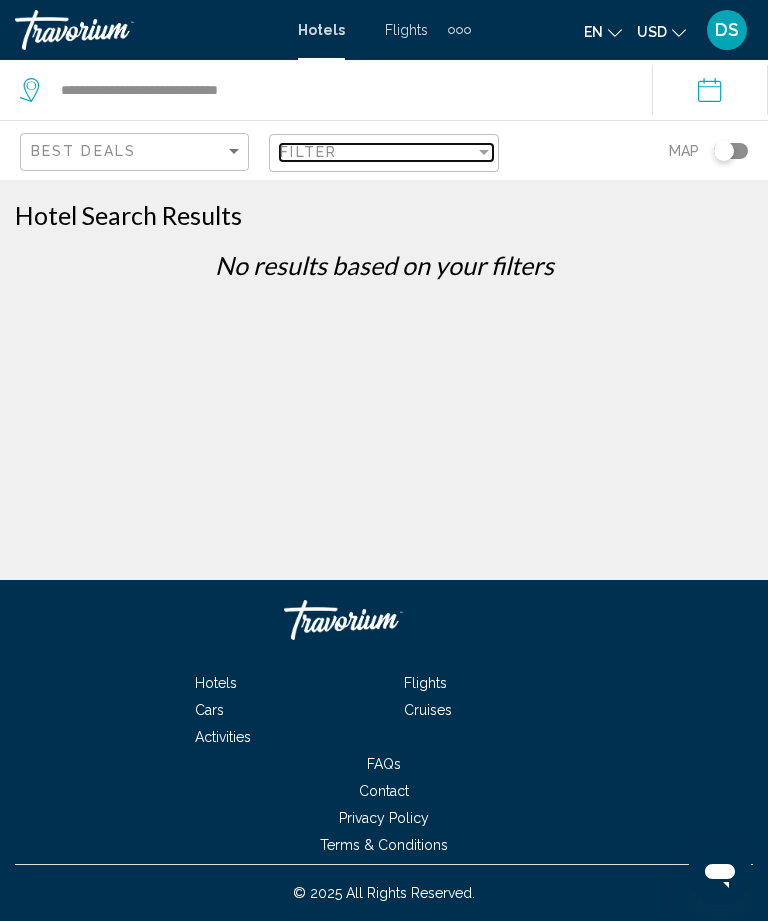 click on "Filter" at bounding box center (377, 152) 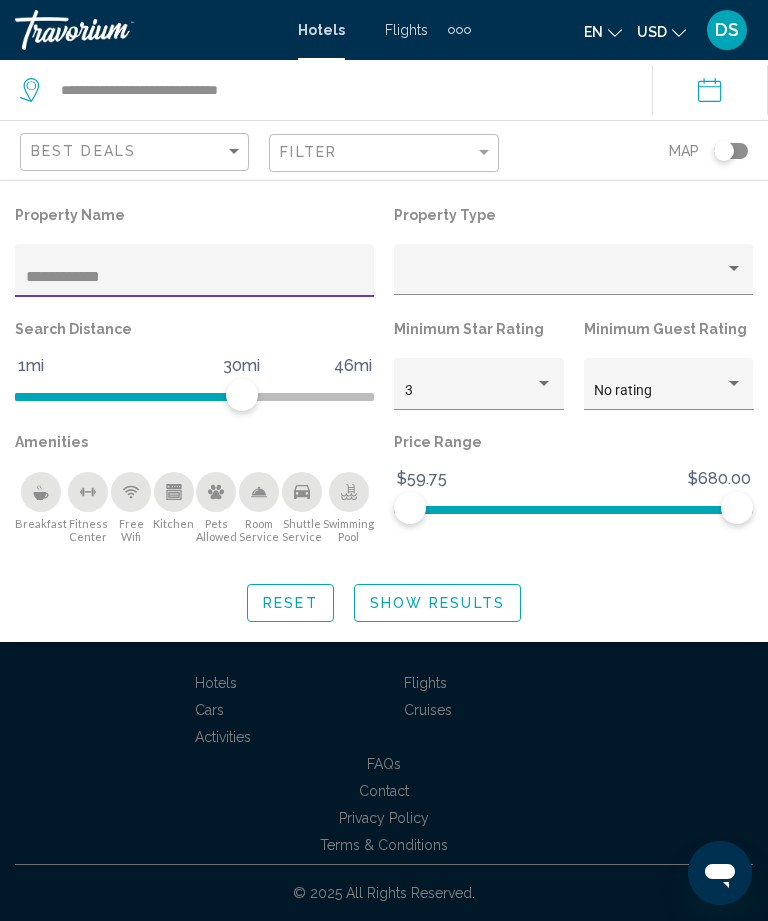 click on "**********" at bounding box center [195, 277] 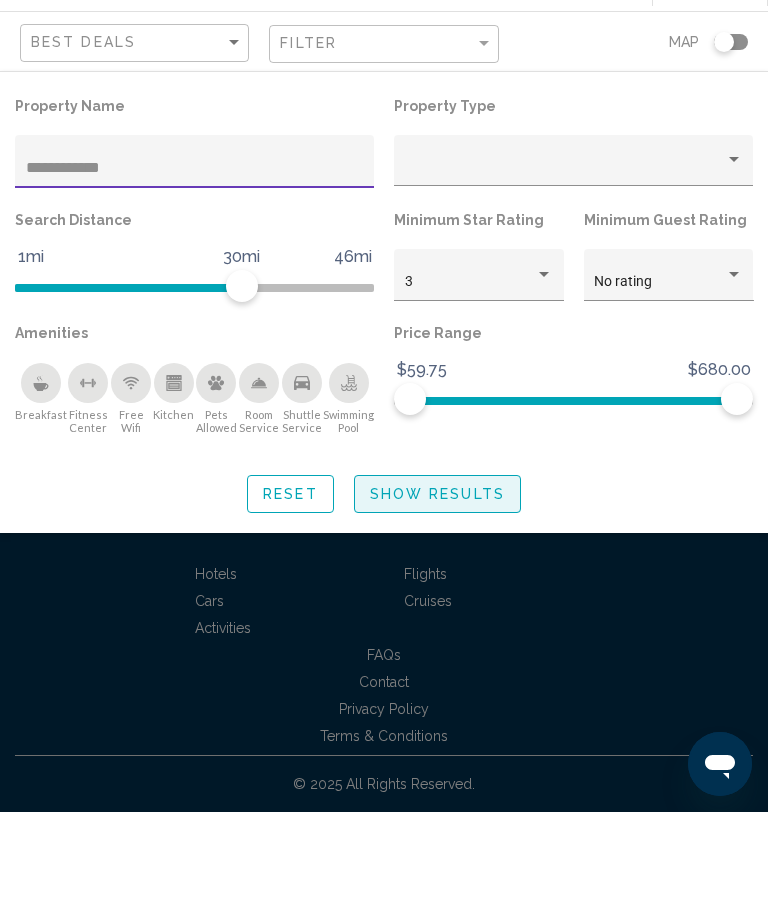 click on "Show Results" 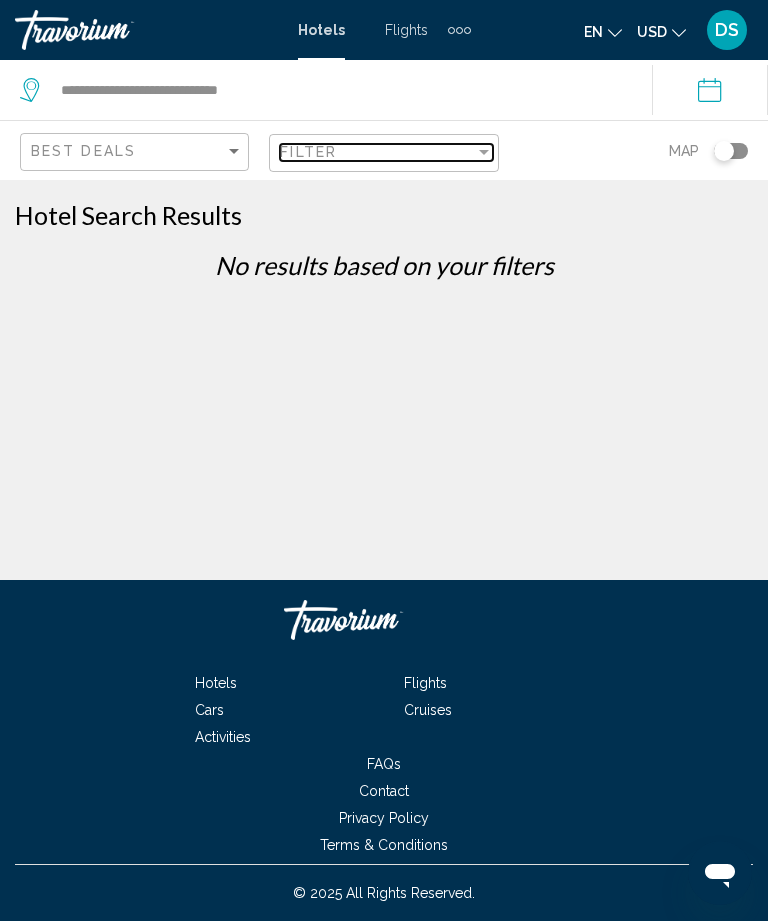 click on "Filter" at bounding box center (377, 152) 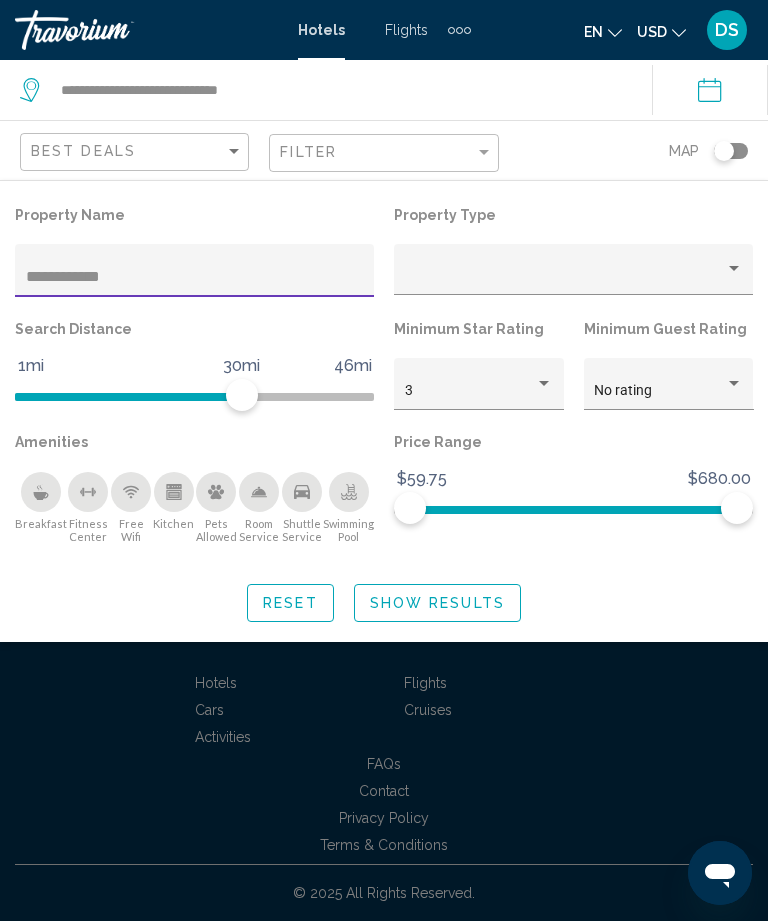 click on "**********" at bounding box center [195, 277] 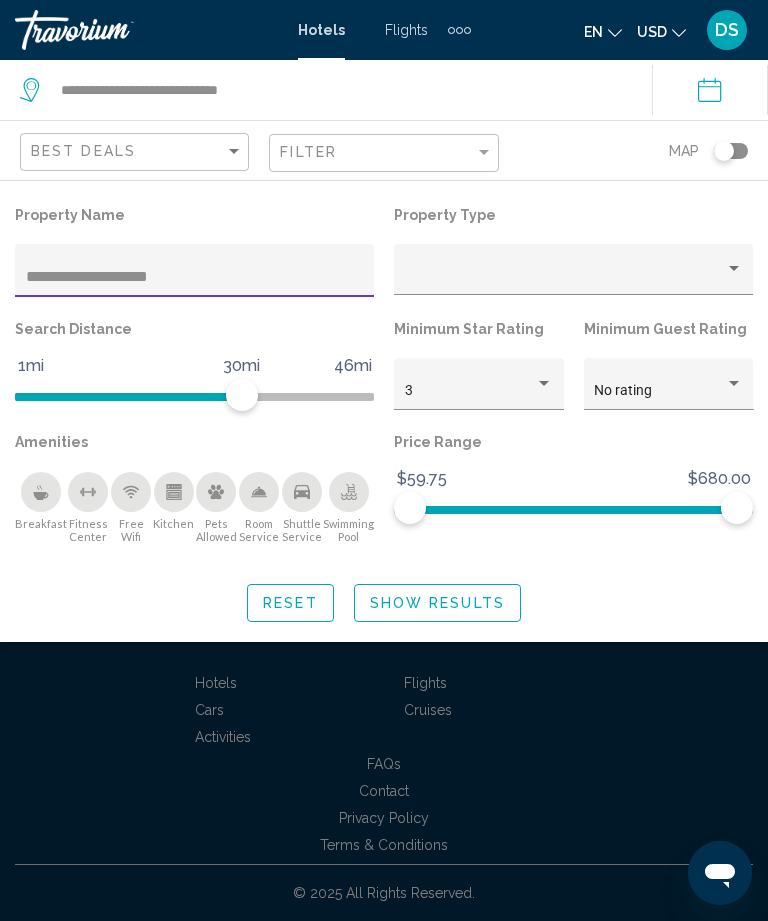 type on "**********" 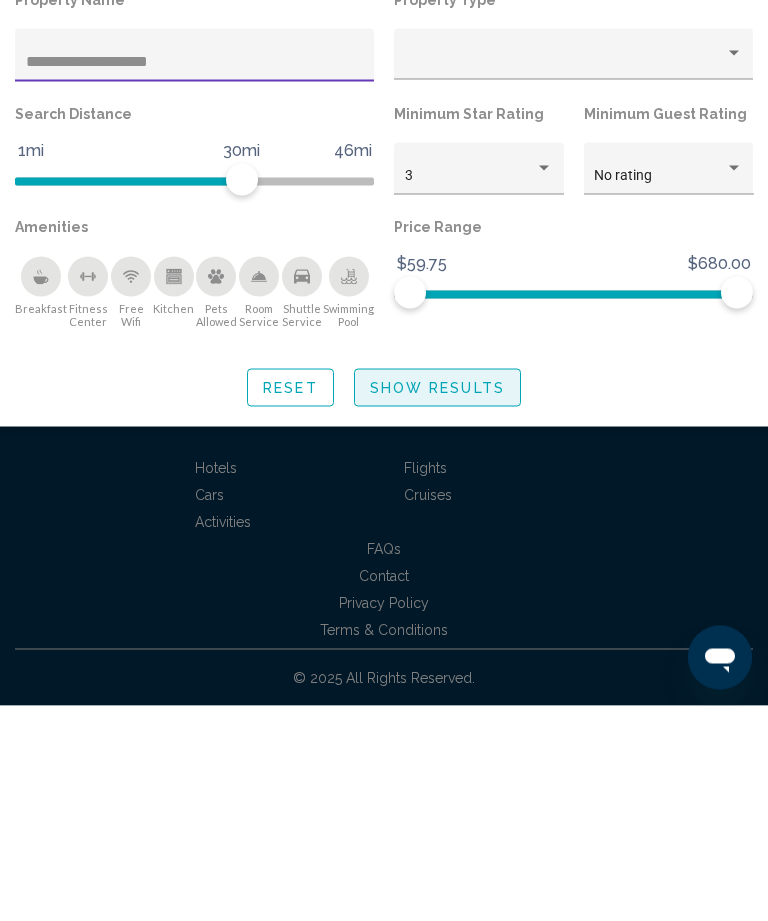 click on "Show Results" 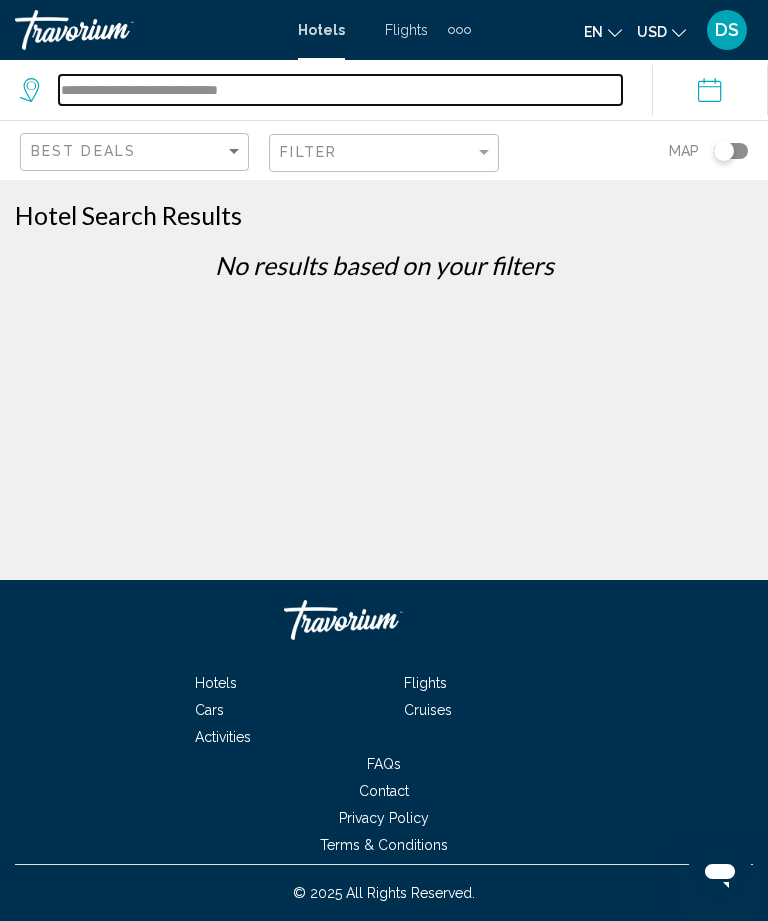 click on "**********" at bounding box center [340, 90] 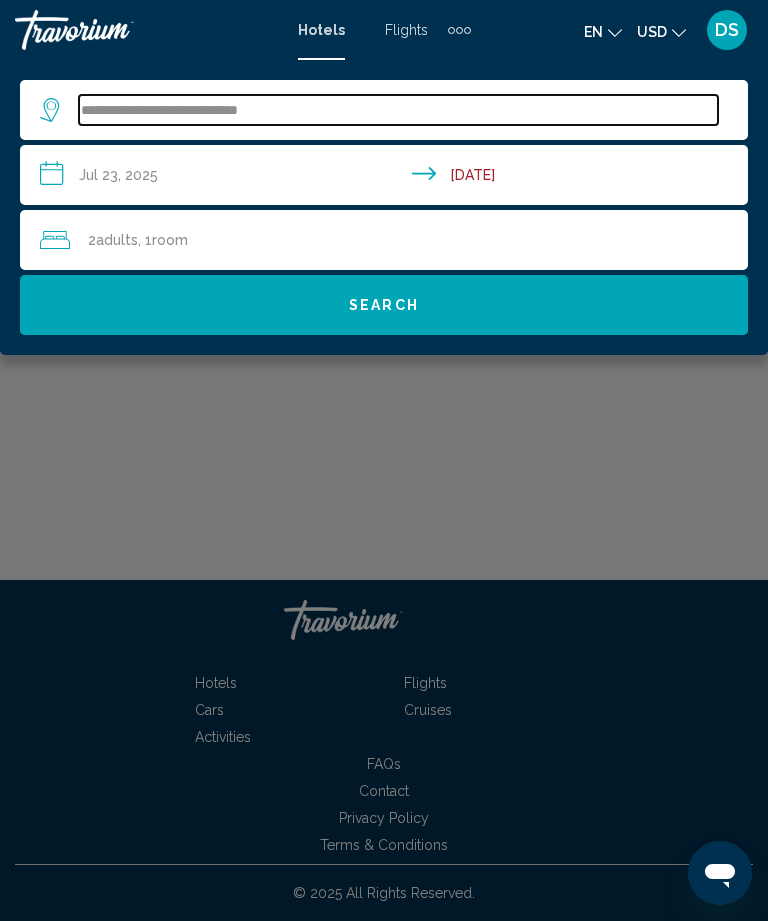 click on "**********" at bounding box center (398, 110) 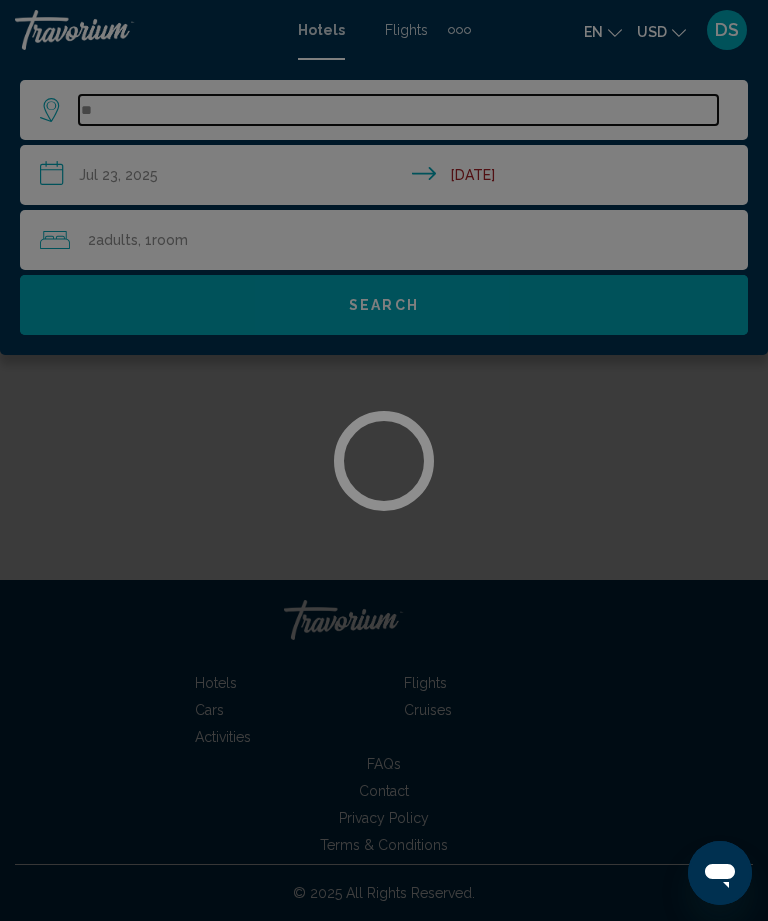 type on "*" 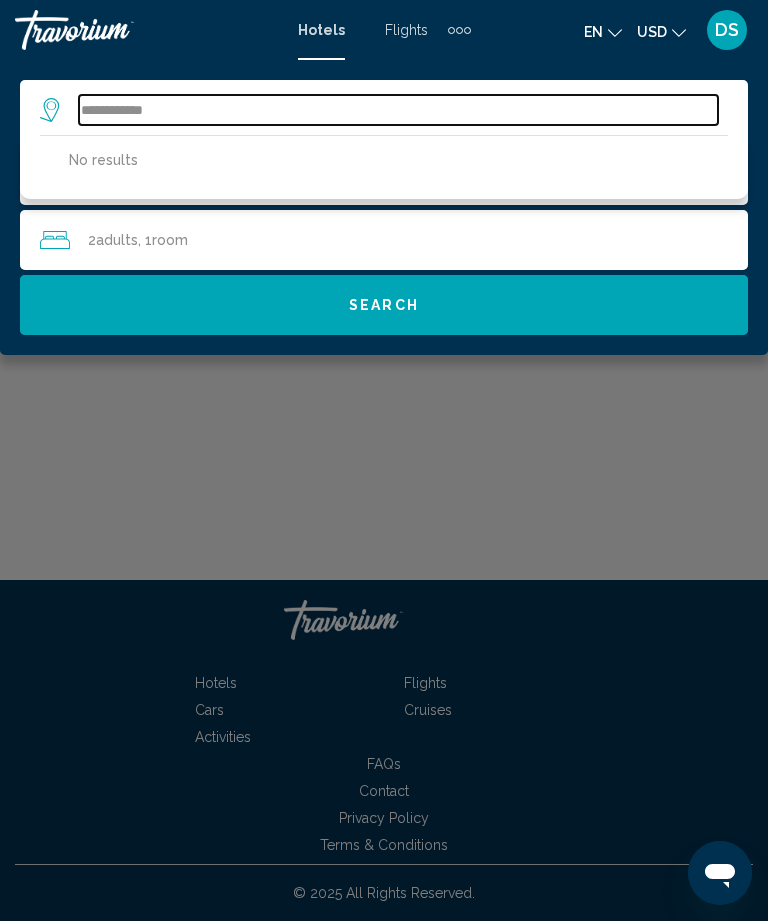 type on "**********" 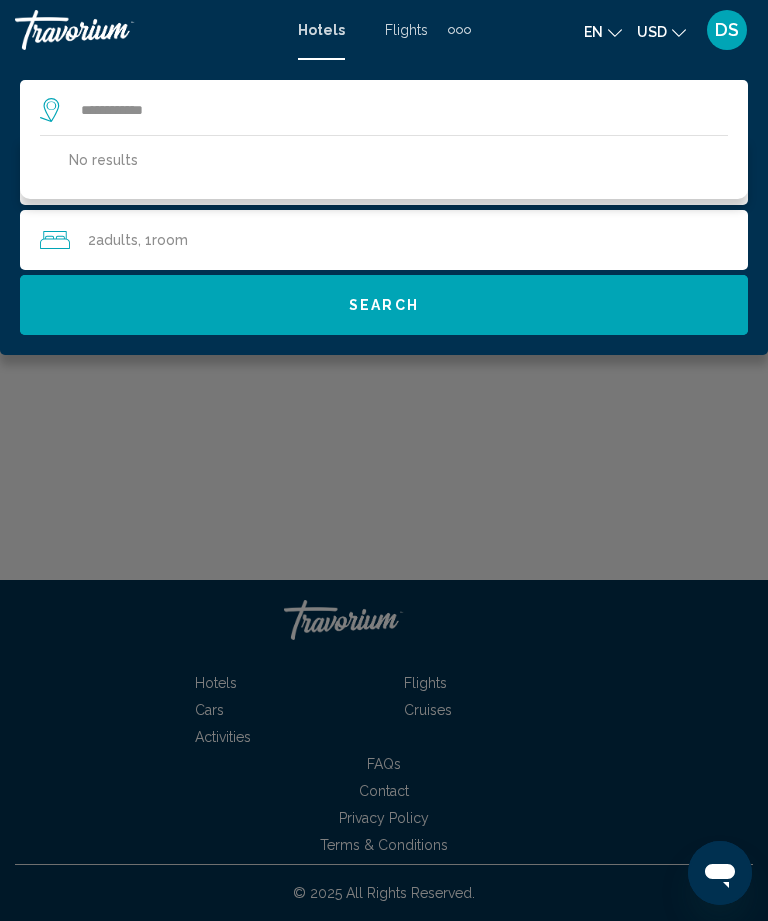 click on "2  Adult Adults , 1  Room rooms" 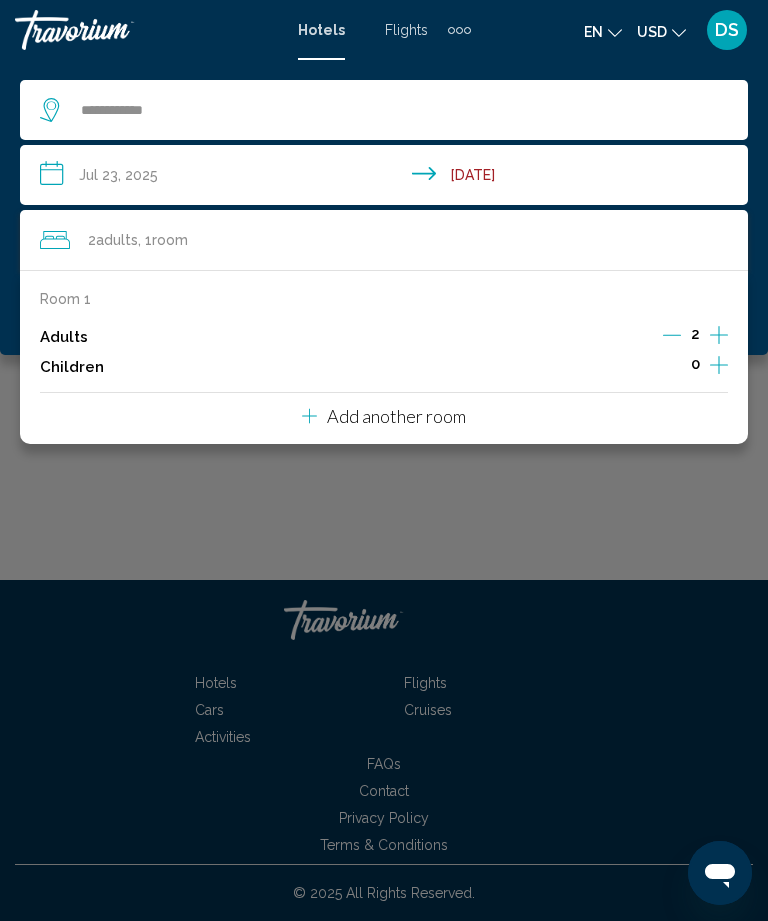 click on "**********" at bounding box center [388, 178] 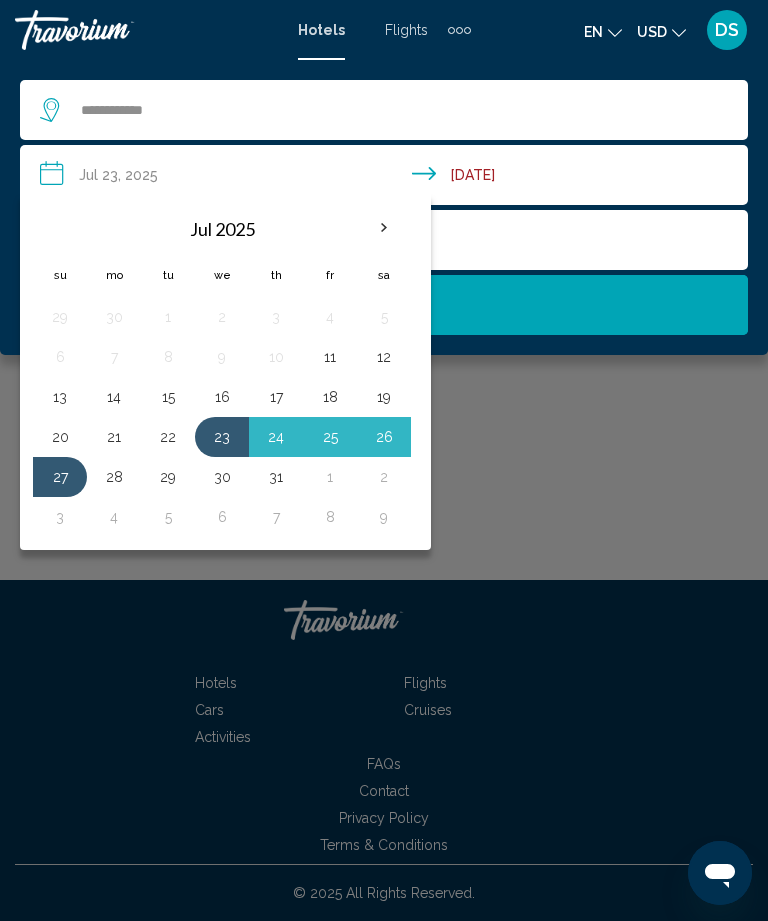 click on "27" at bounding box center (60, 477) 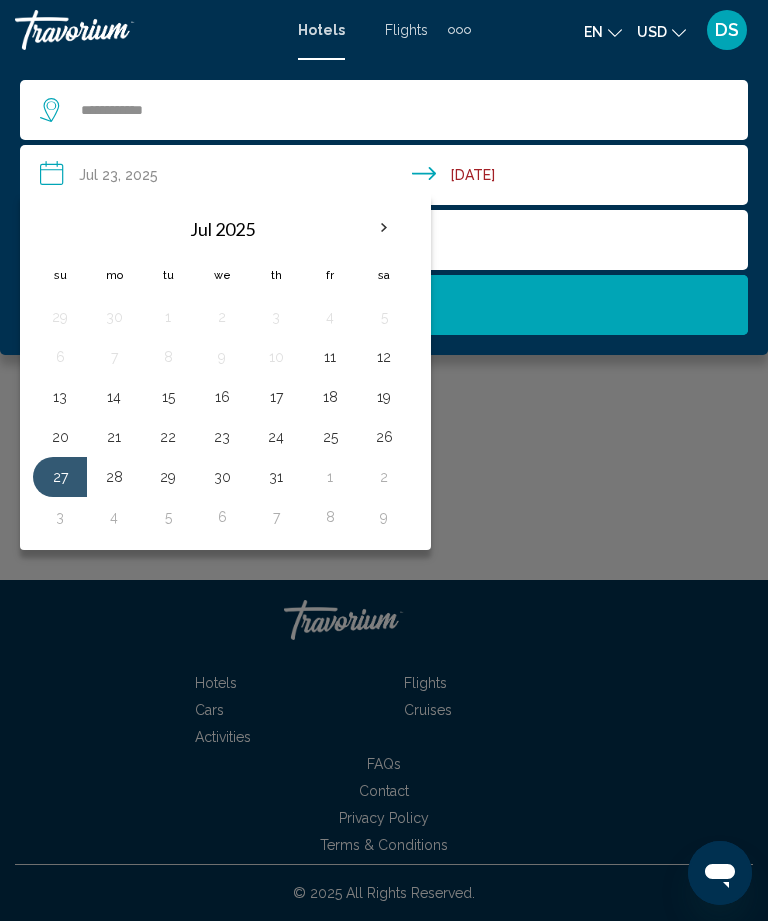 click 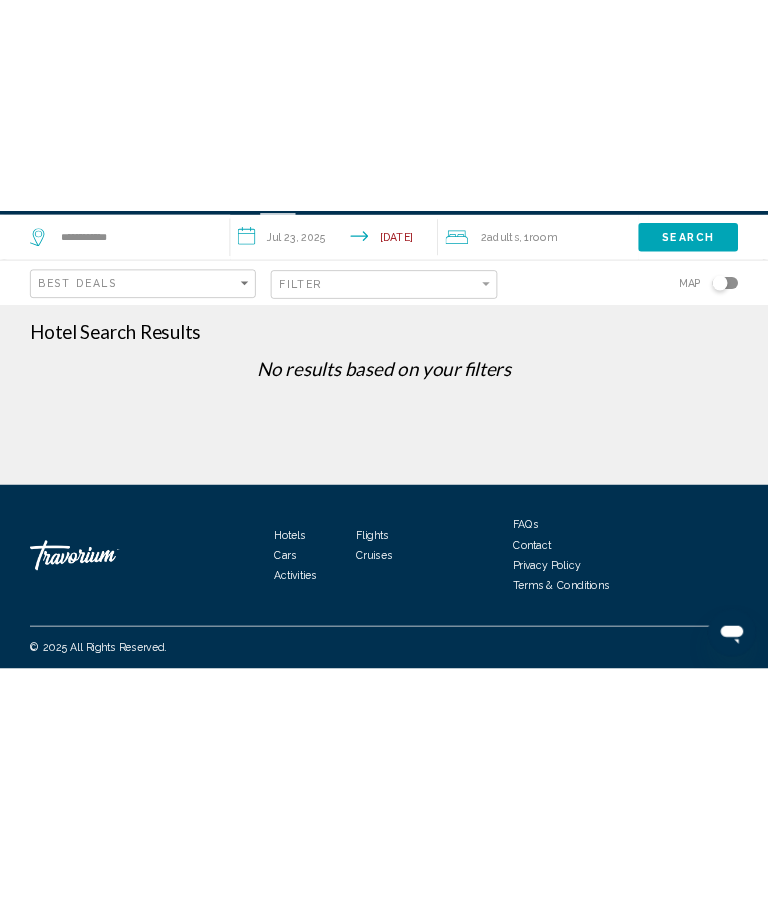 scroll, scrollTop: 0, scrollLeft: 0, axis: both 